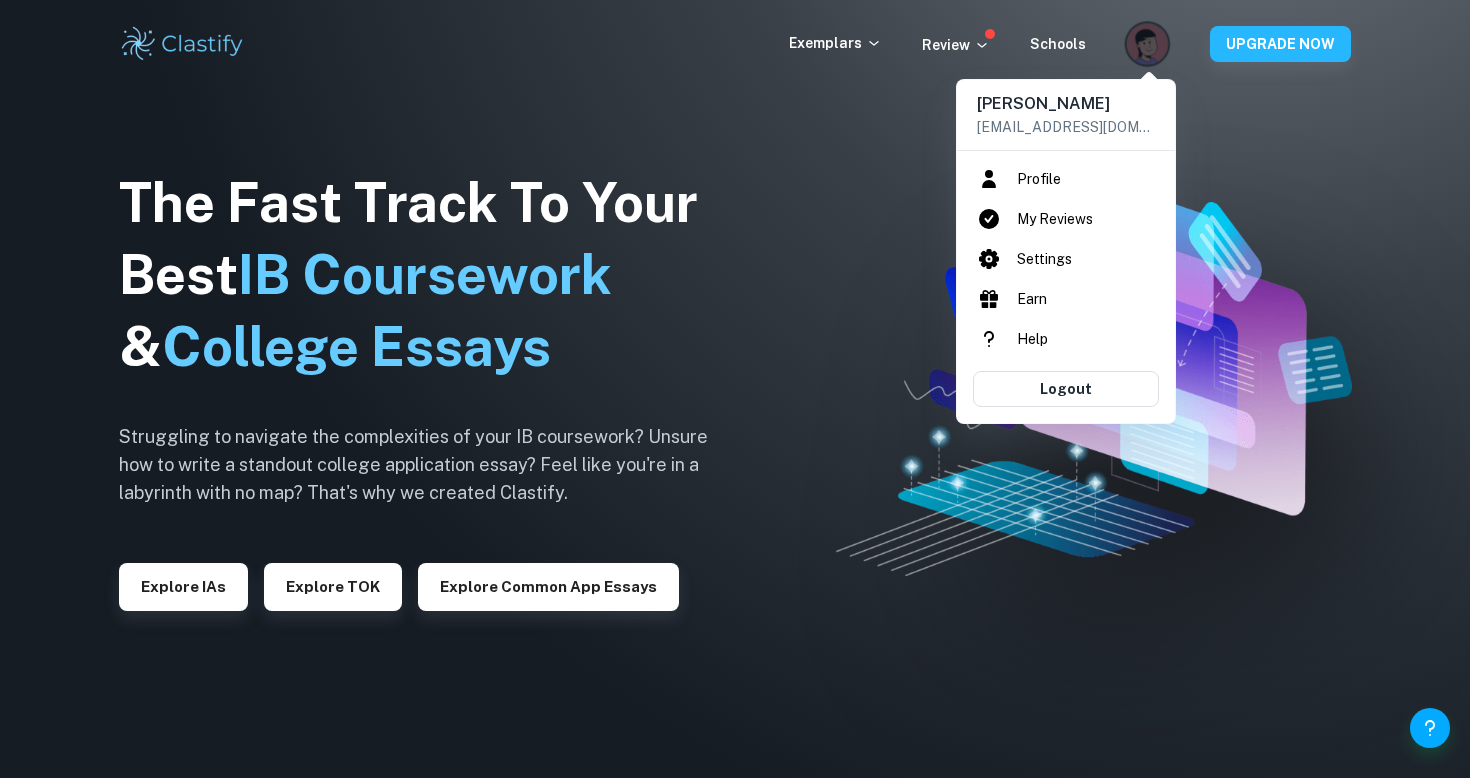 scroll, scrollTop: 0, scrollLeft: 0, axis: both 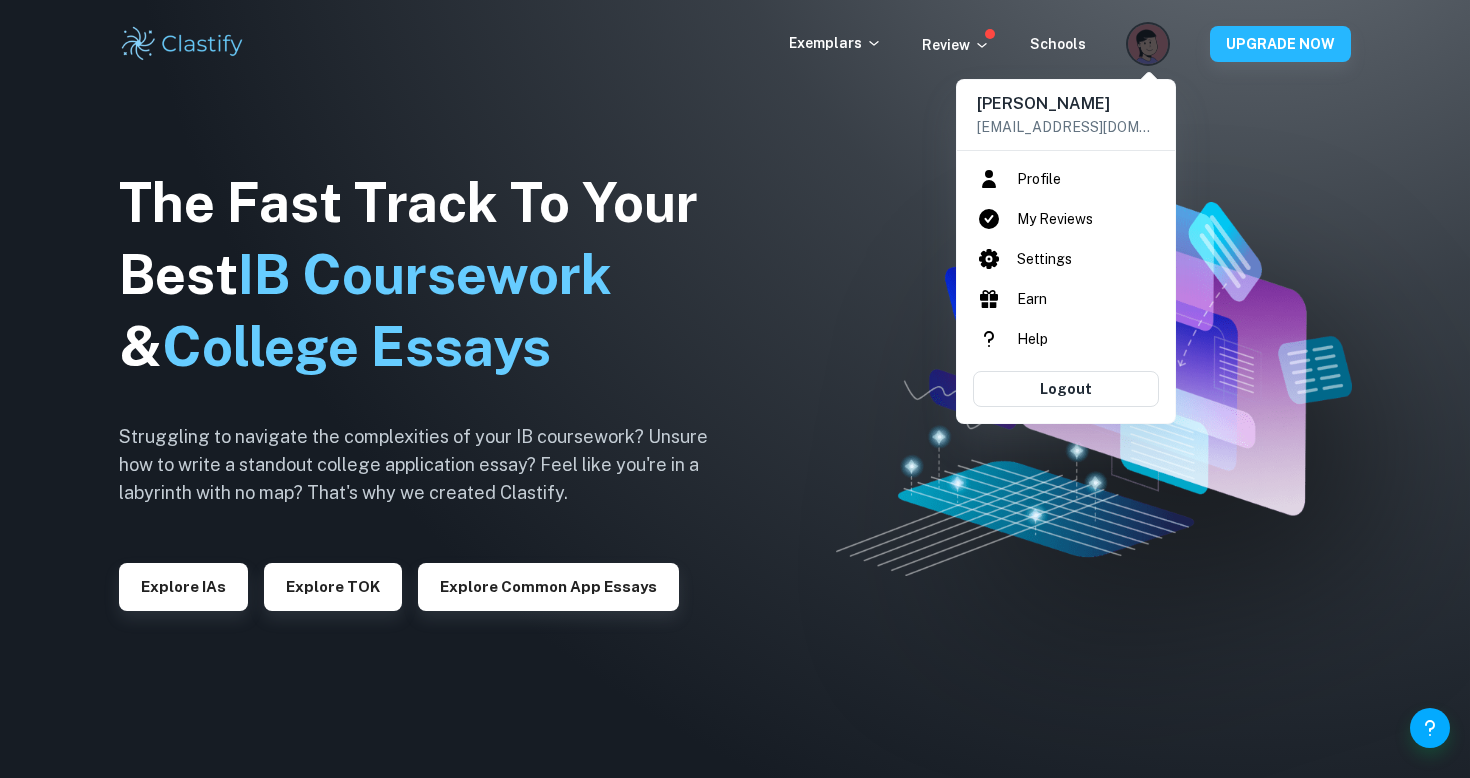 click at bounding box center [735, 389] 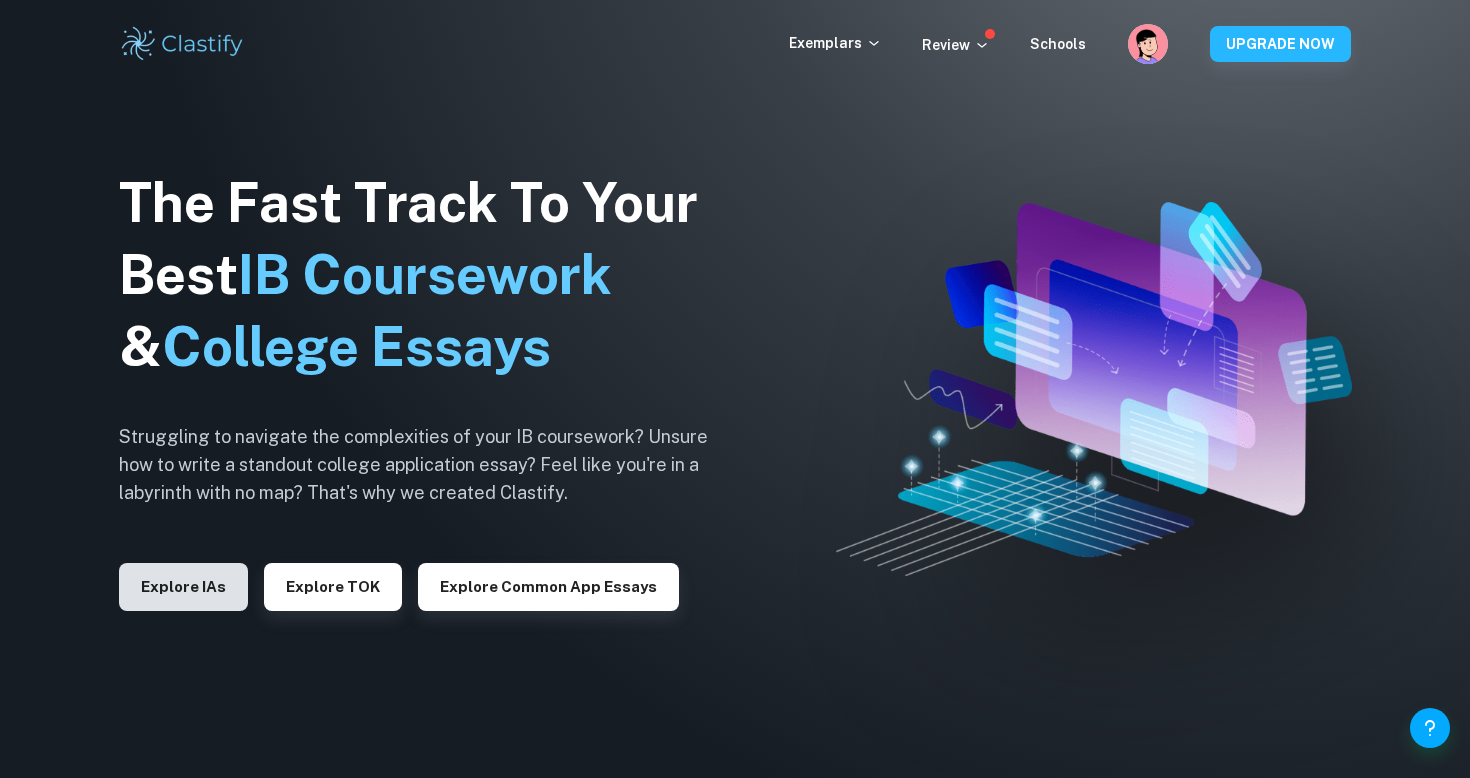 click on "Explore IAs" at bounding box center [183, 587] 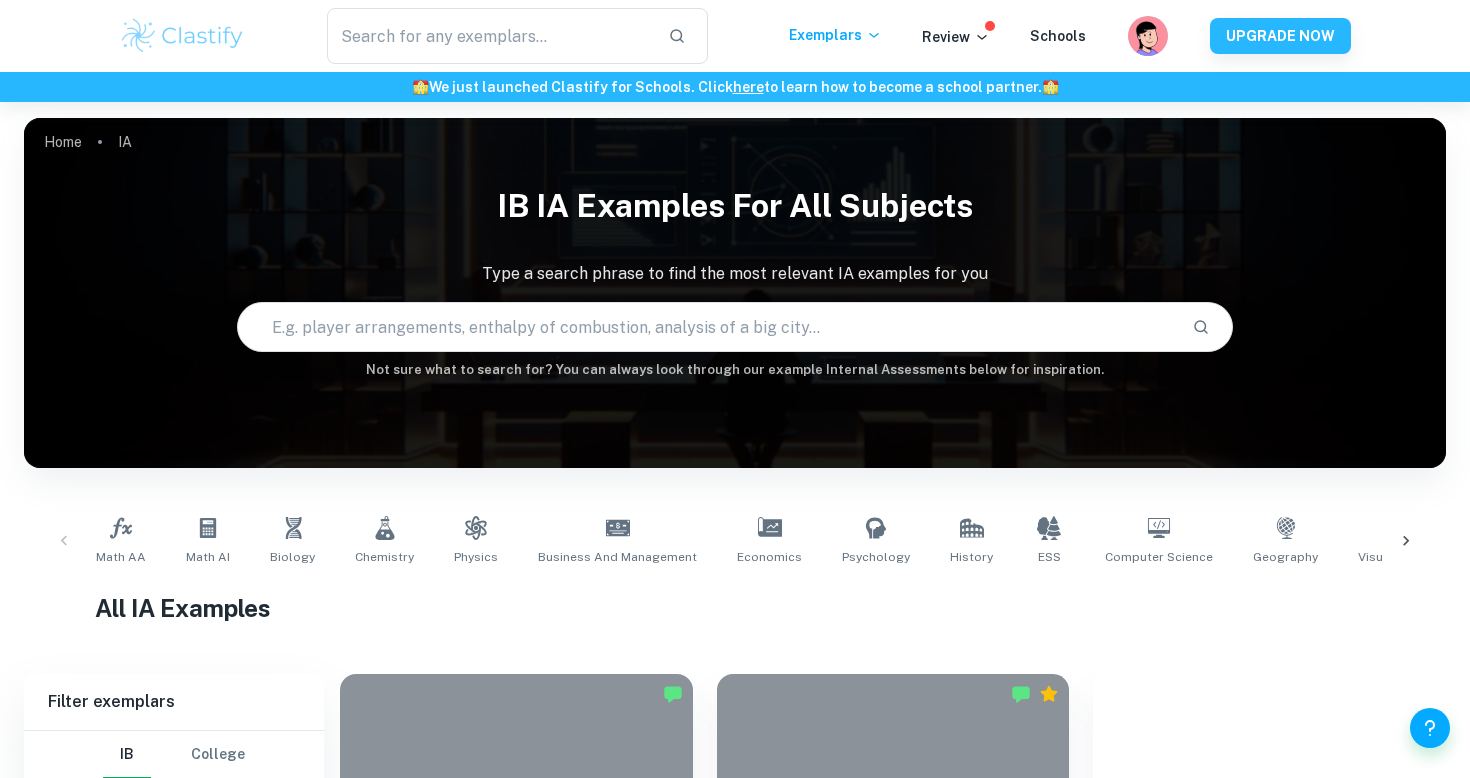click at bounding box center (706, 327) 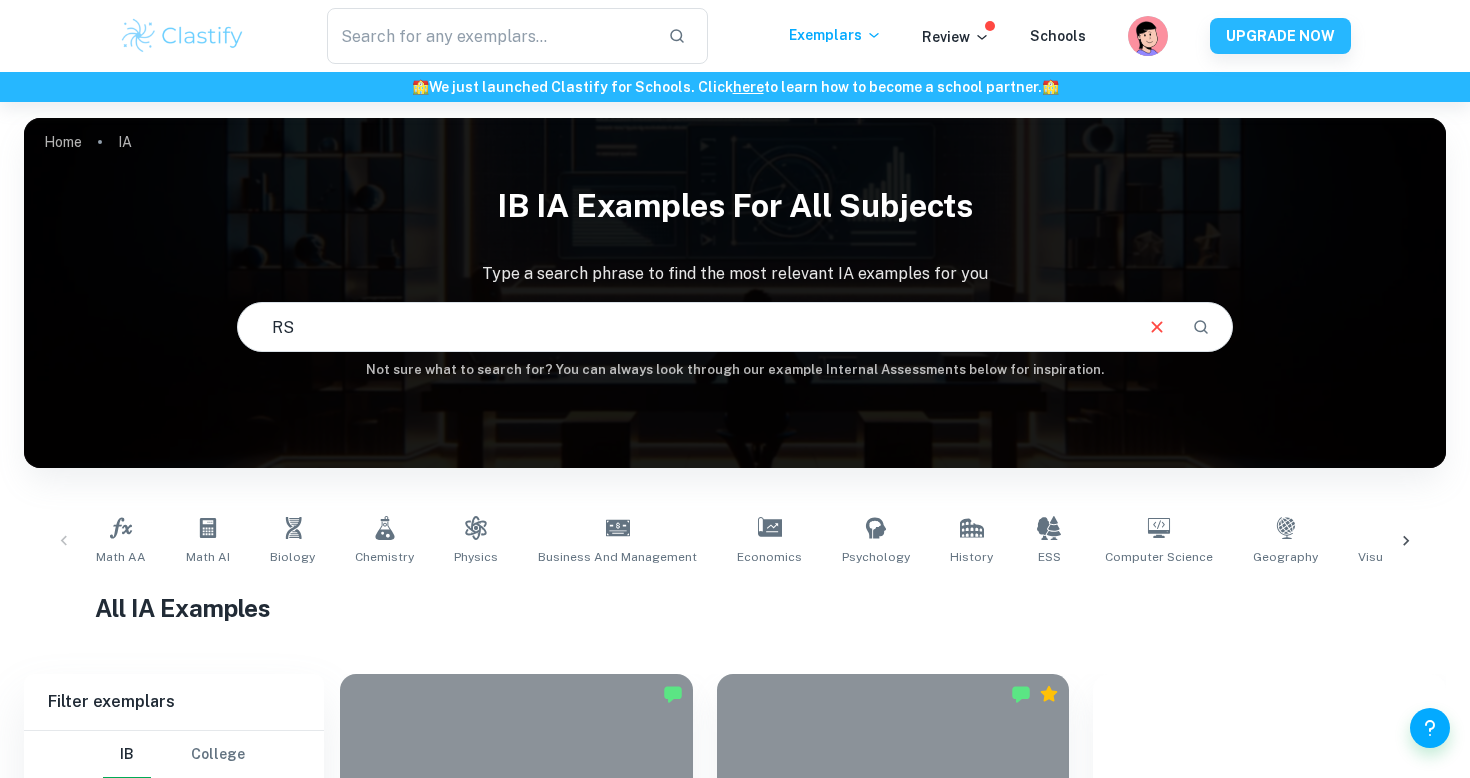 type on "R" 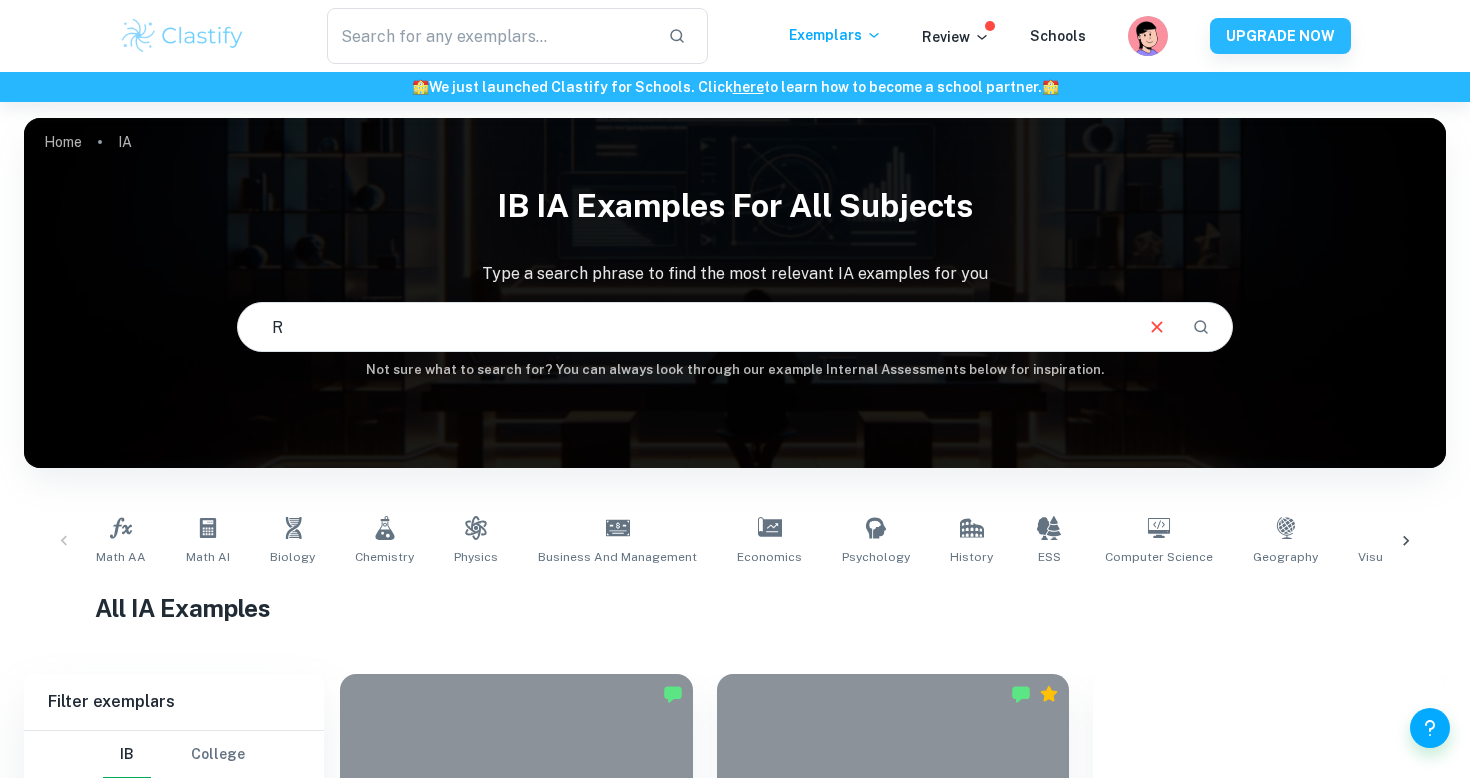 type 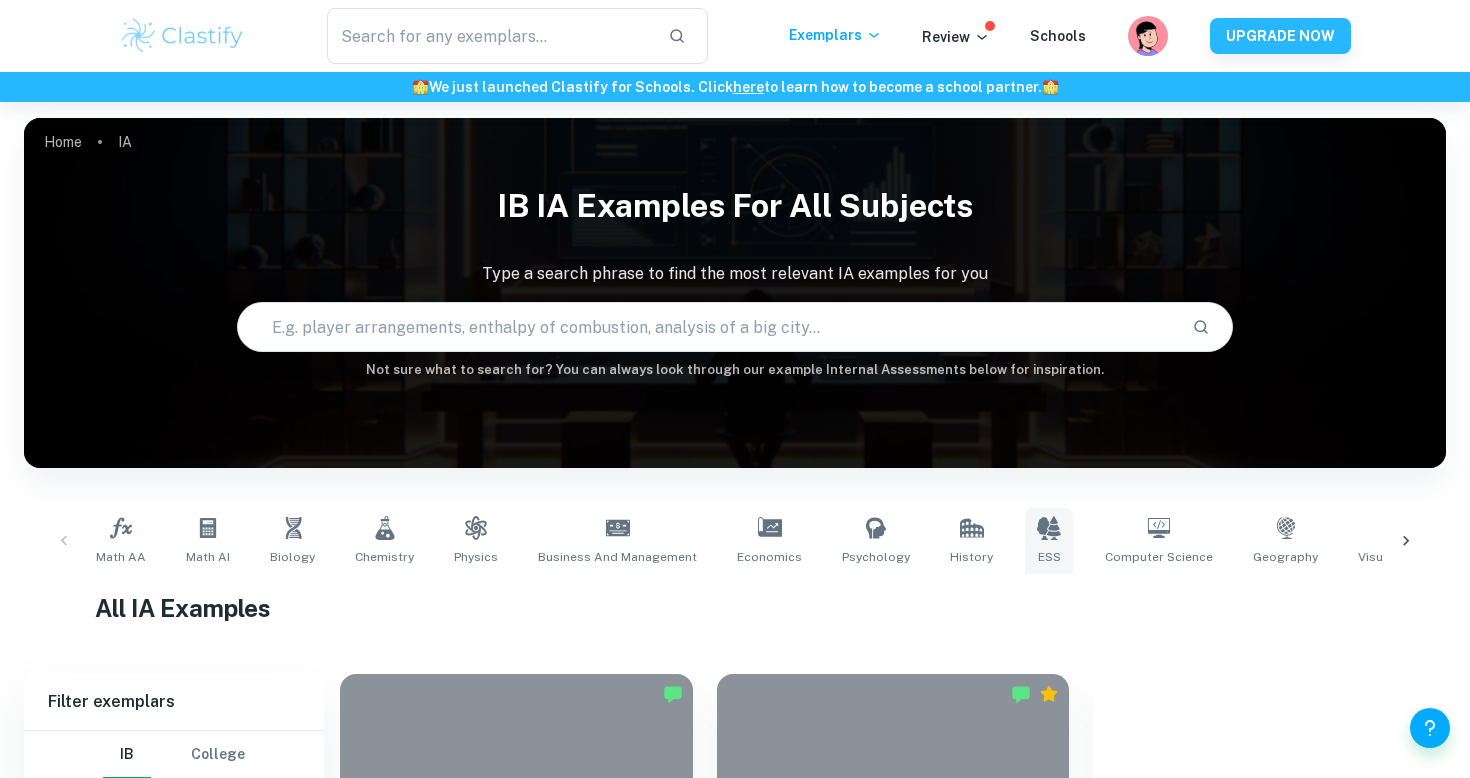 click 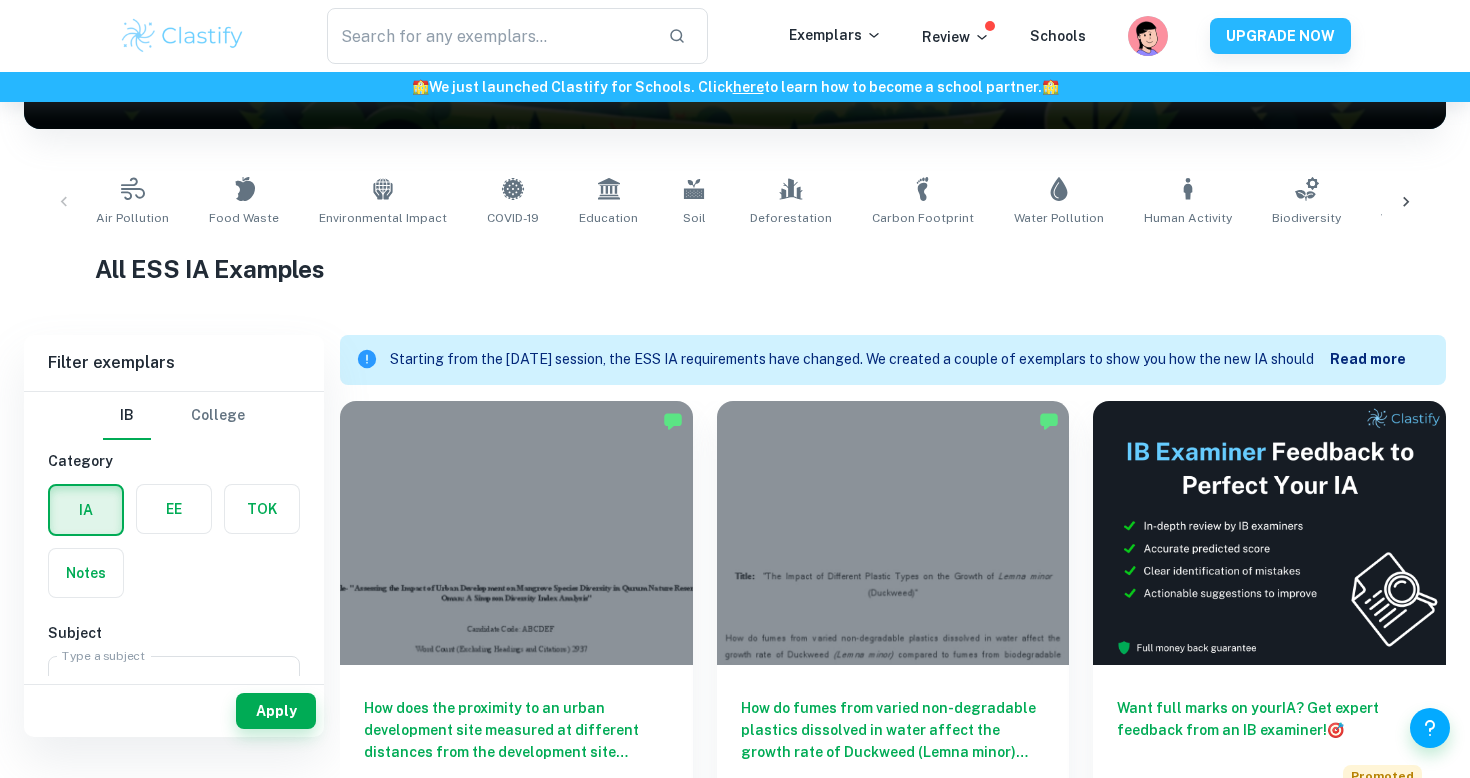 scroll, scrollTop: 387, scrollLeft: 0, axis: vertical 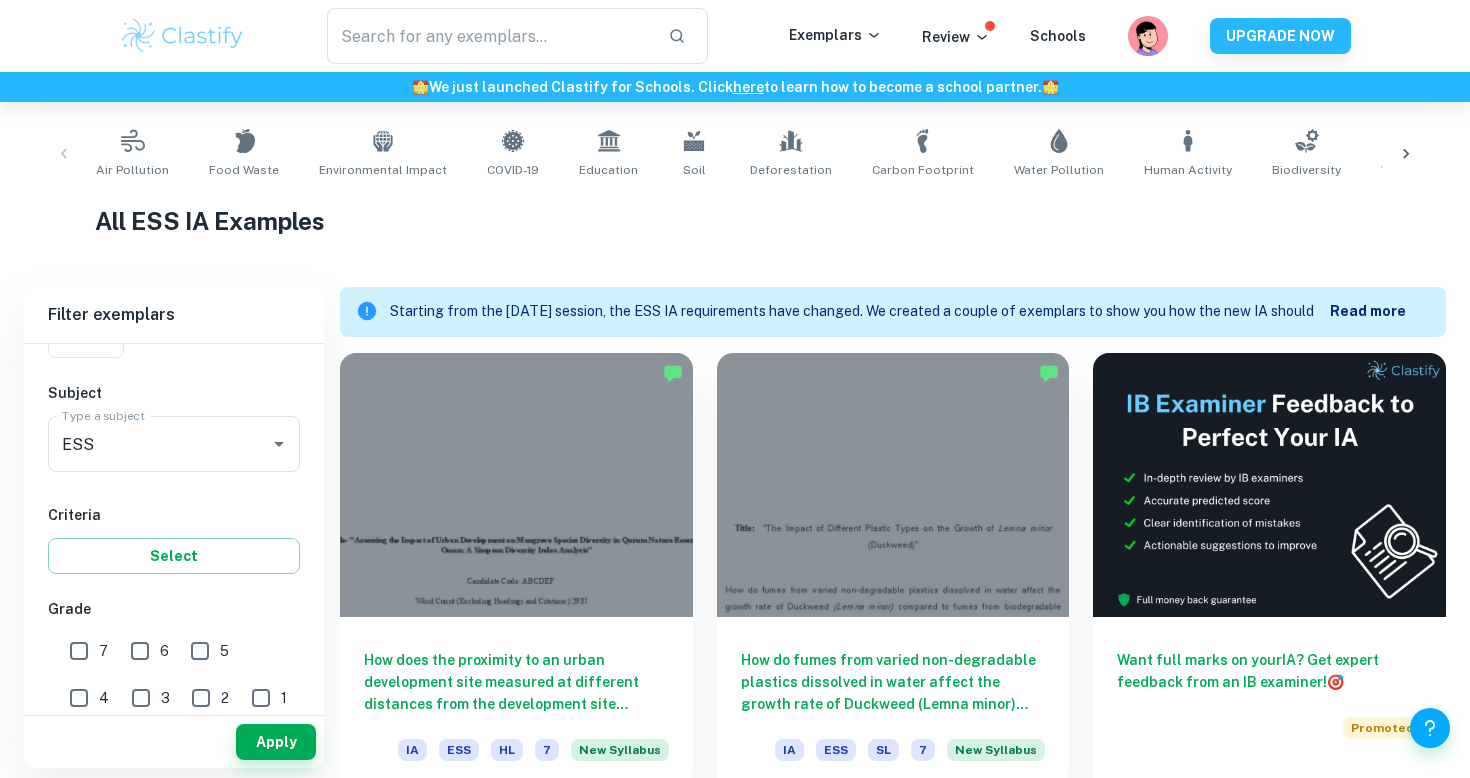 click on "7" at bounding box center (79, 651) 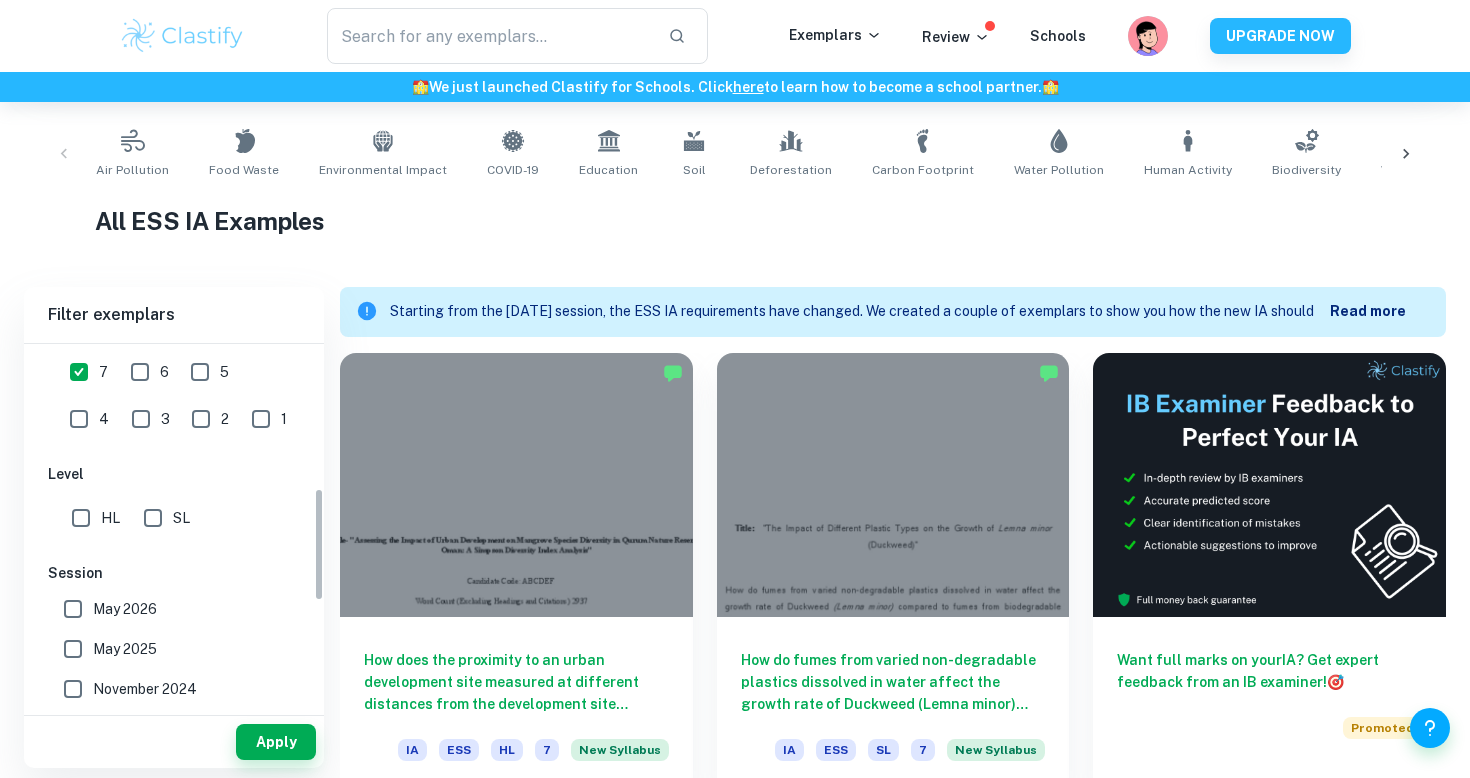 scroll, scrollTop: 479, scrollLeft: 0, axis: vertical 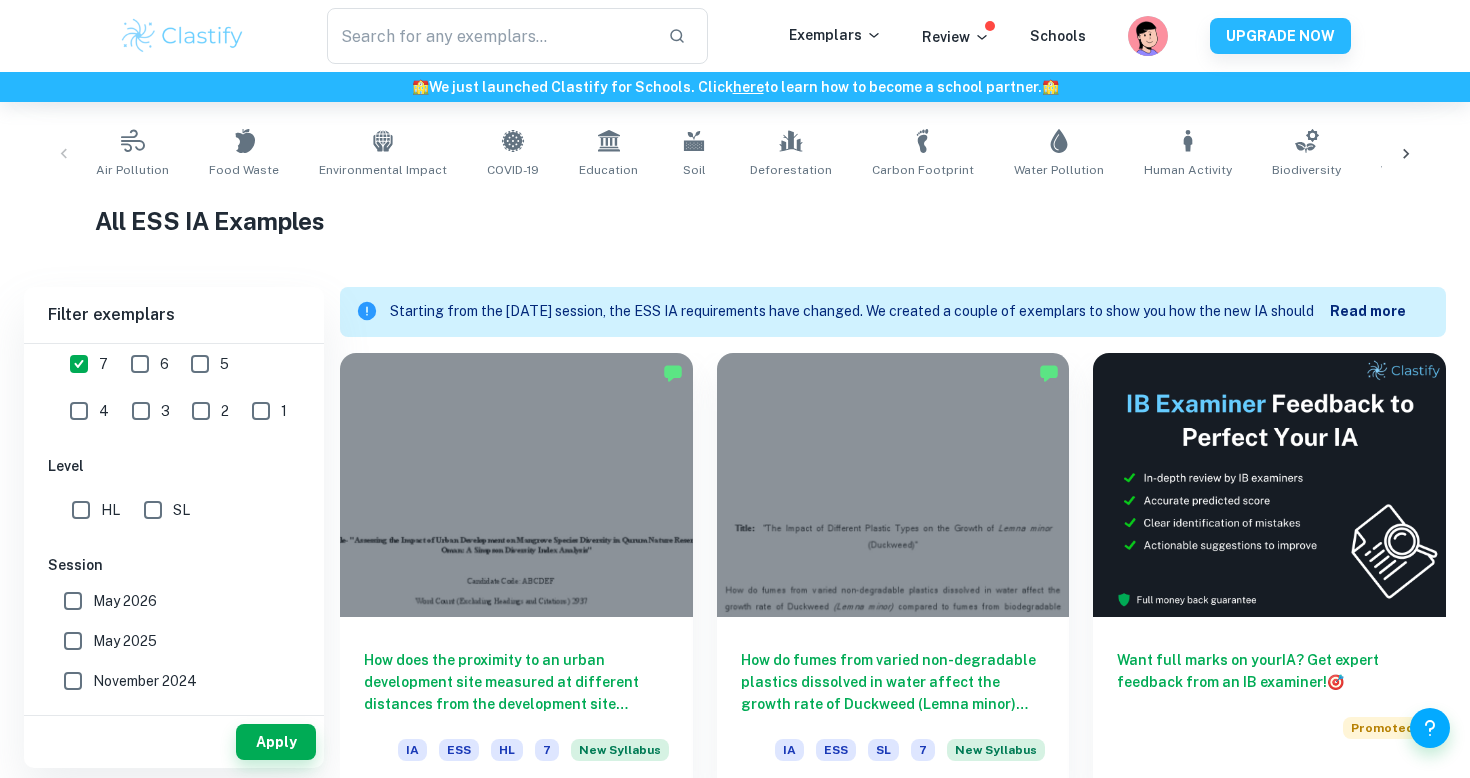 click on "SL" at bounding box center (153, 510) 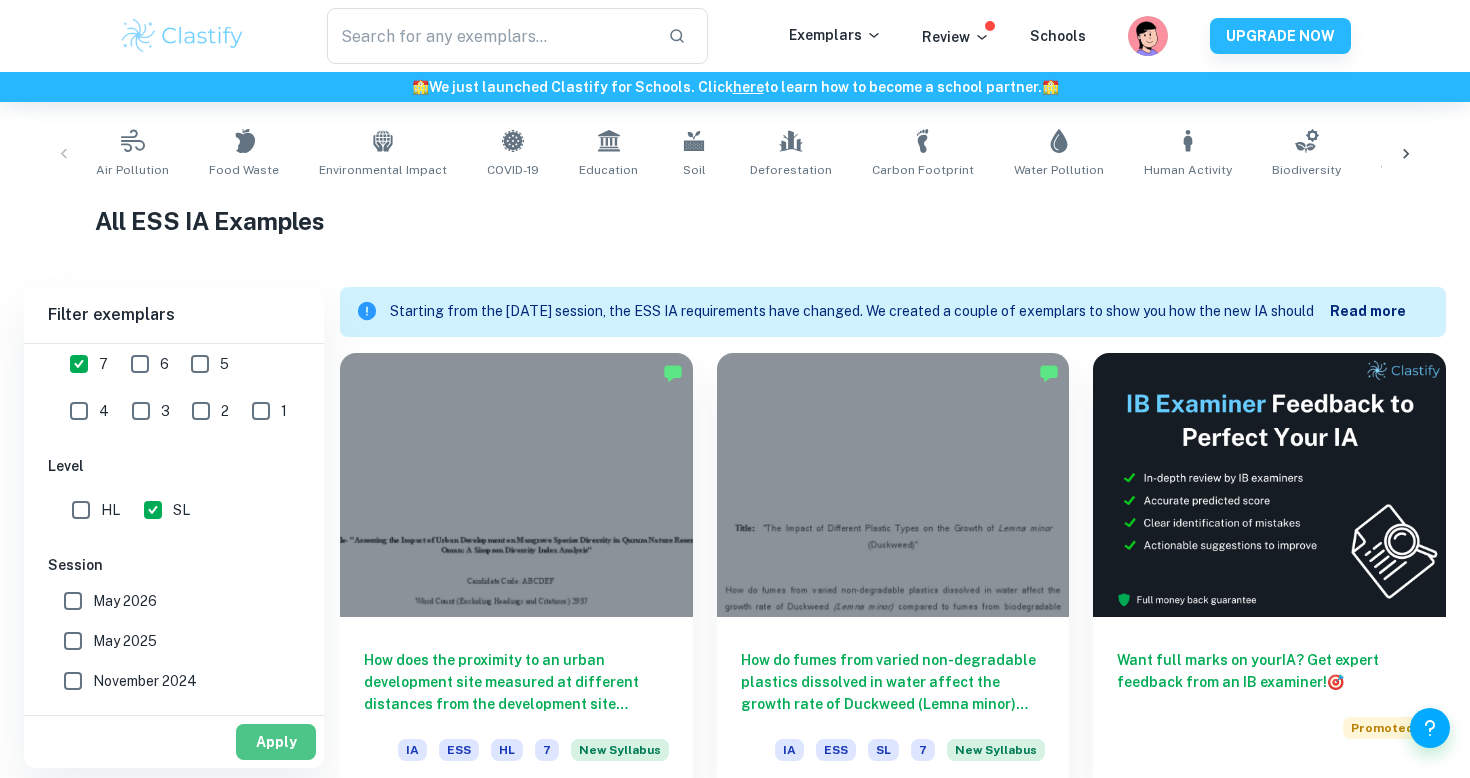 click on "Apply" at bounding box center (276, 742) 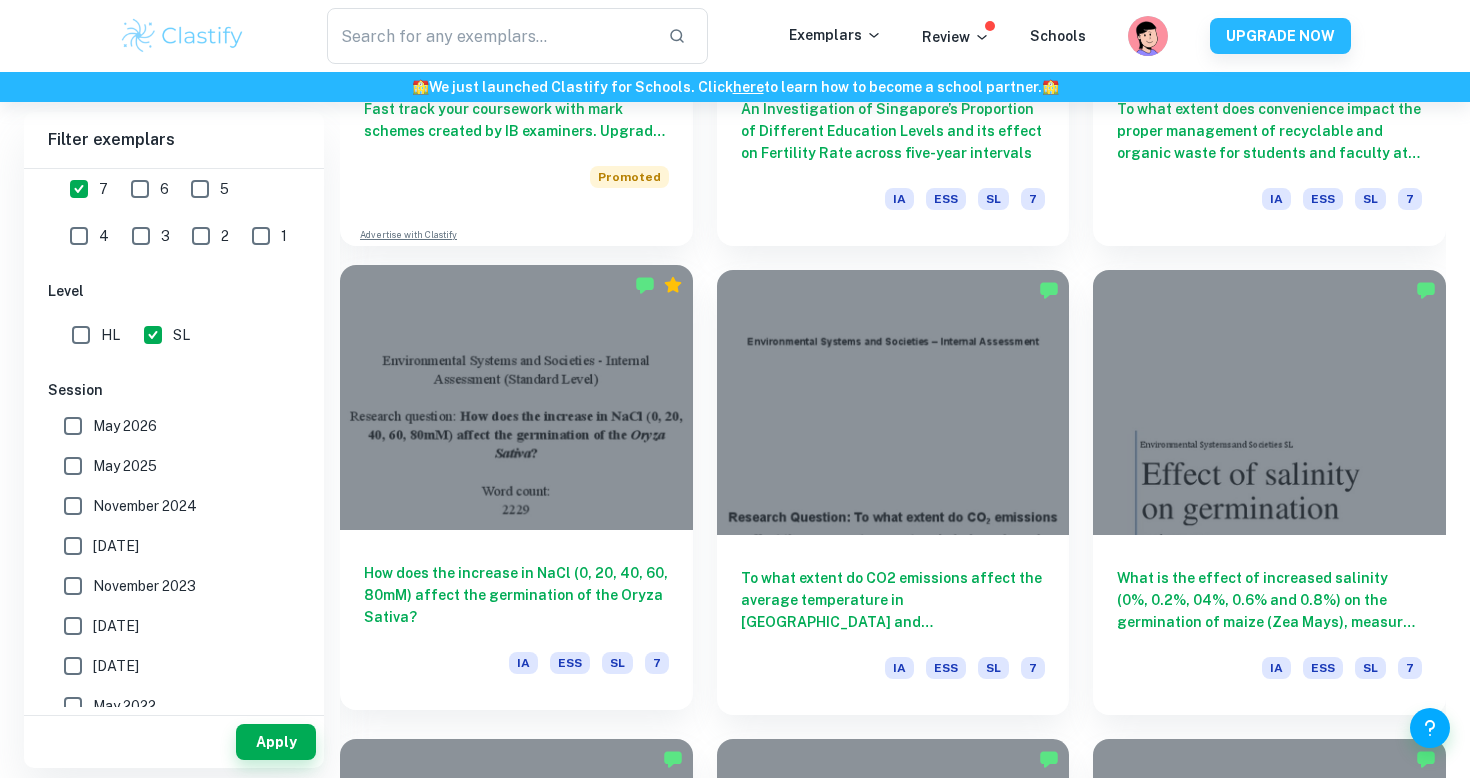 scroll, scrollTop: 1884, scrollLeft: 0, axis: vertical 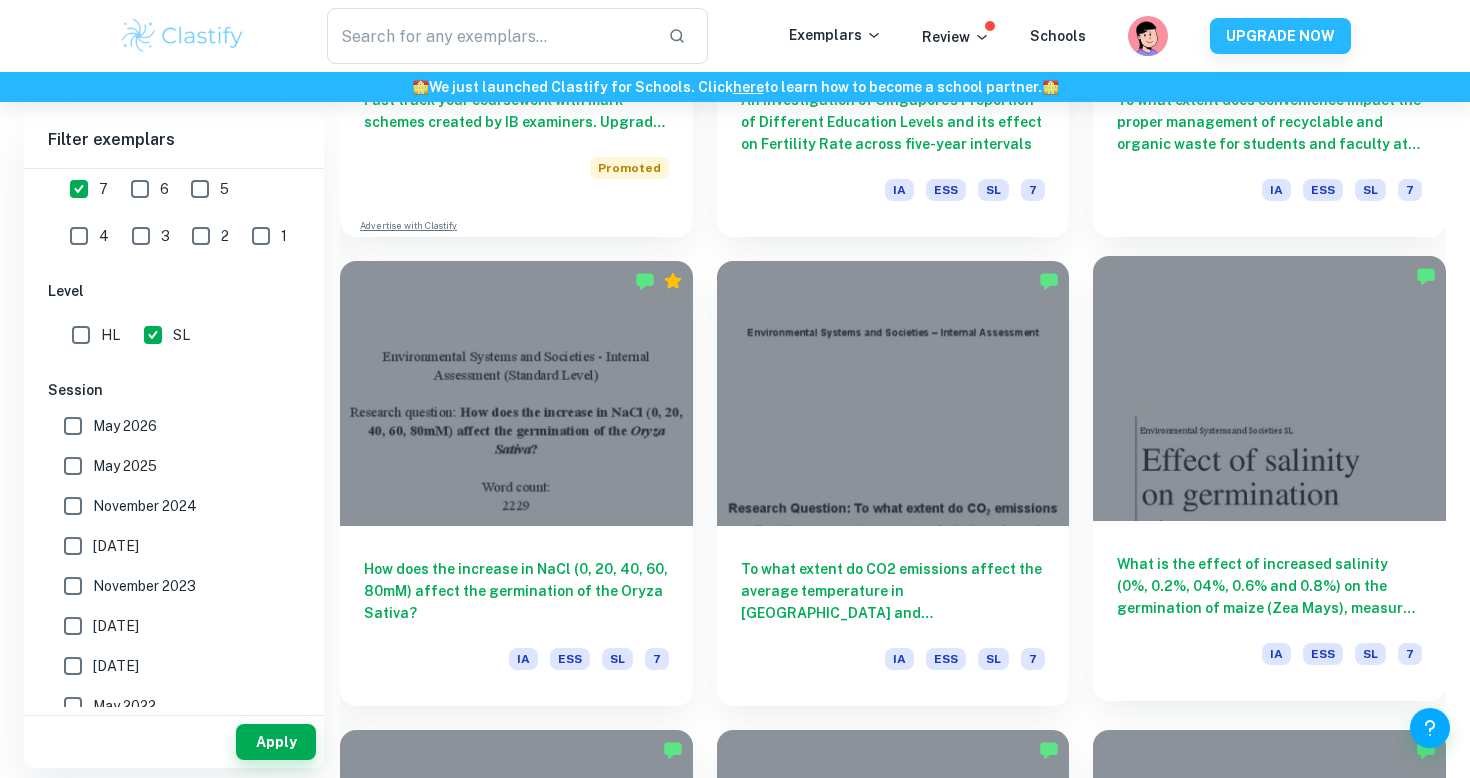 click at bounding box center [1269, 388] 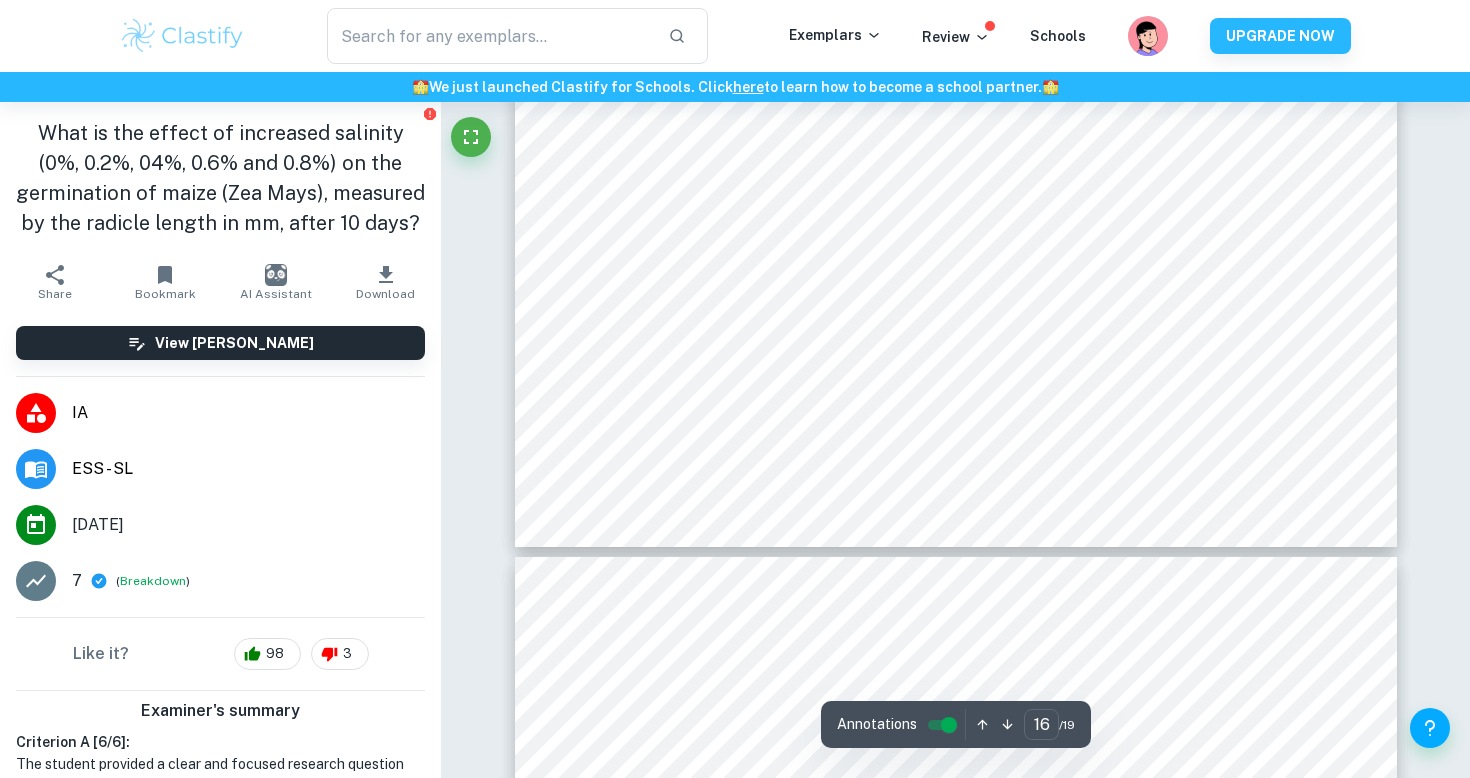 scroll, scrollTop: 20239, scrollLeft: 1, axis: both 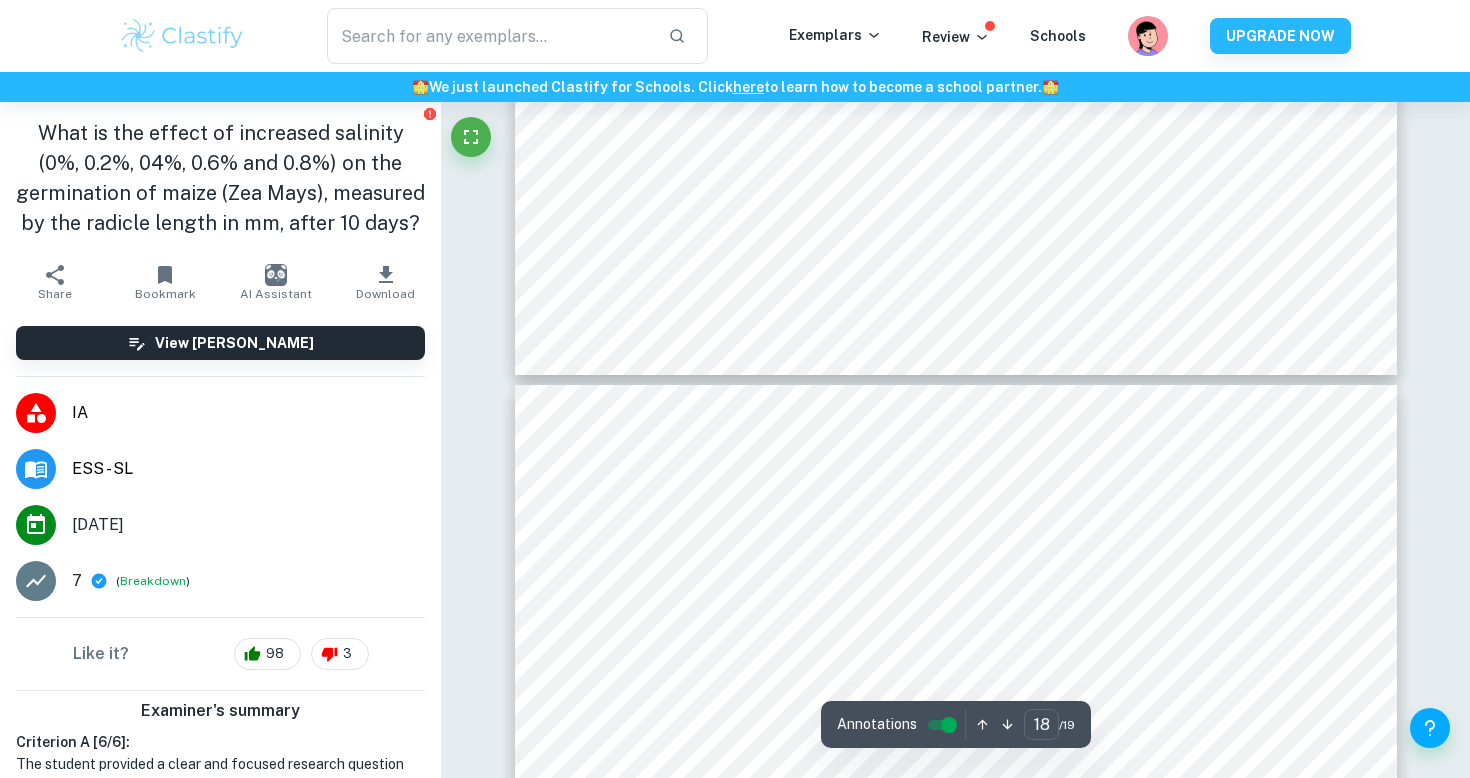 type on "17" 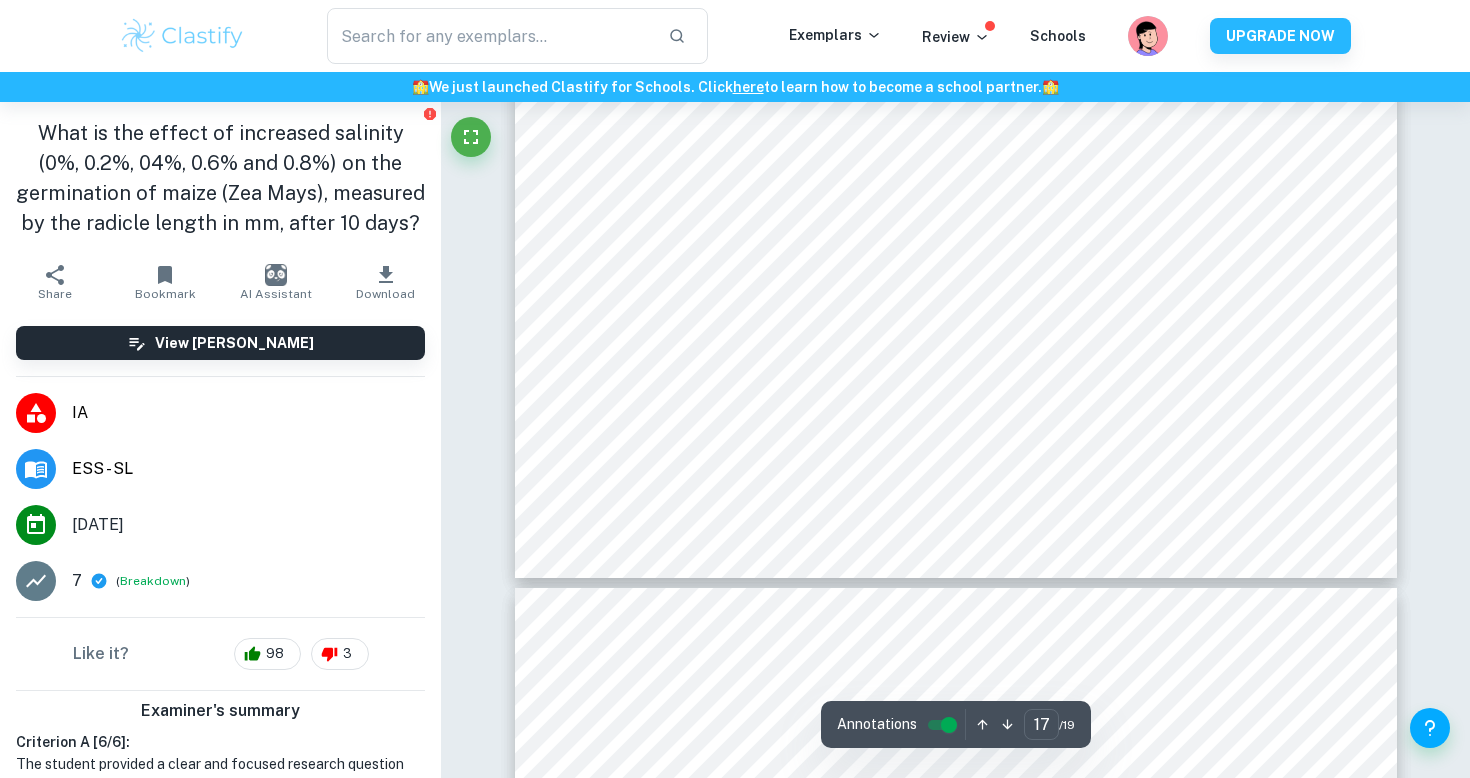 scroll, scrollTop: 21327, scrollLeft: 0, axis: vertical 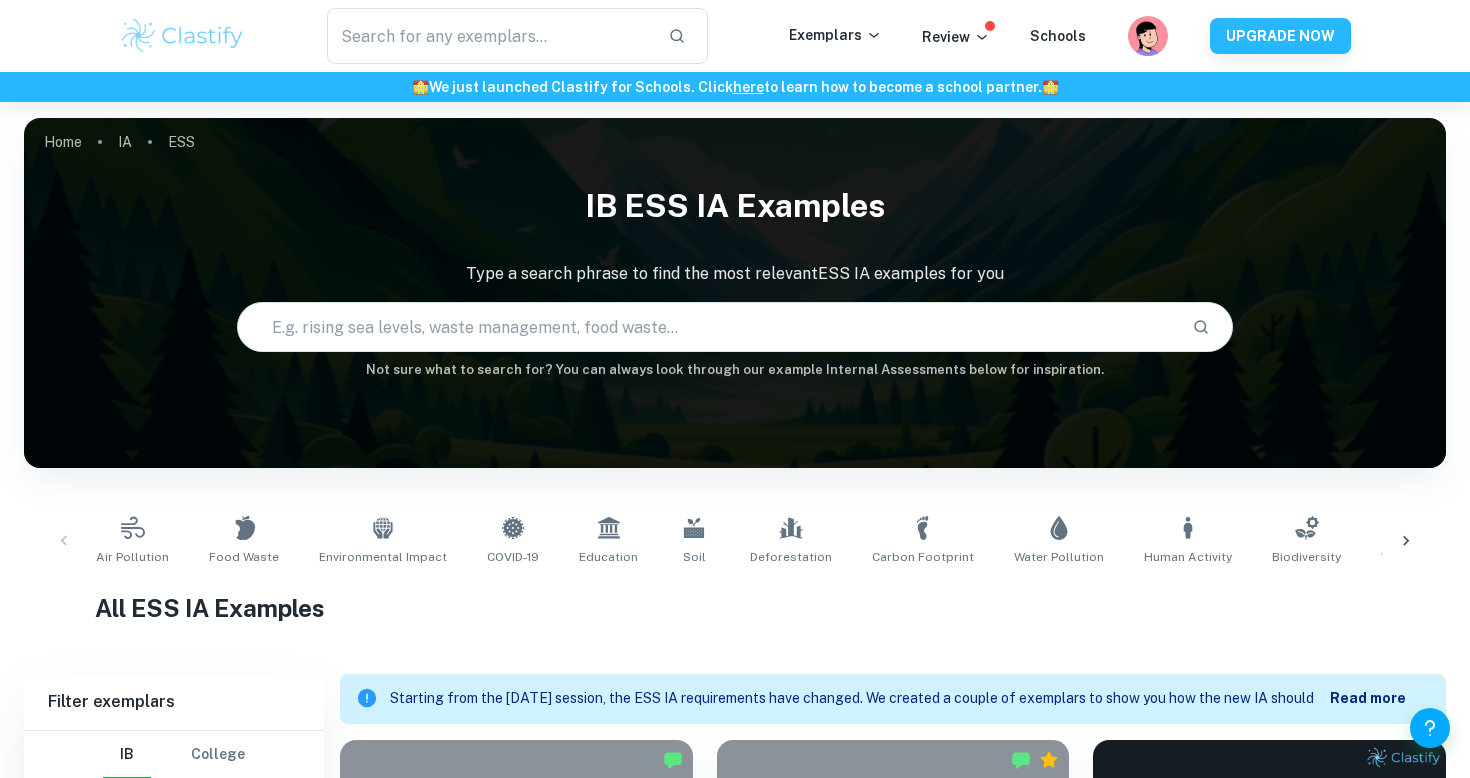 click at bounding box center [706, 327] 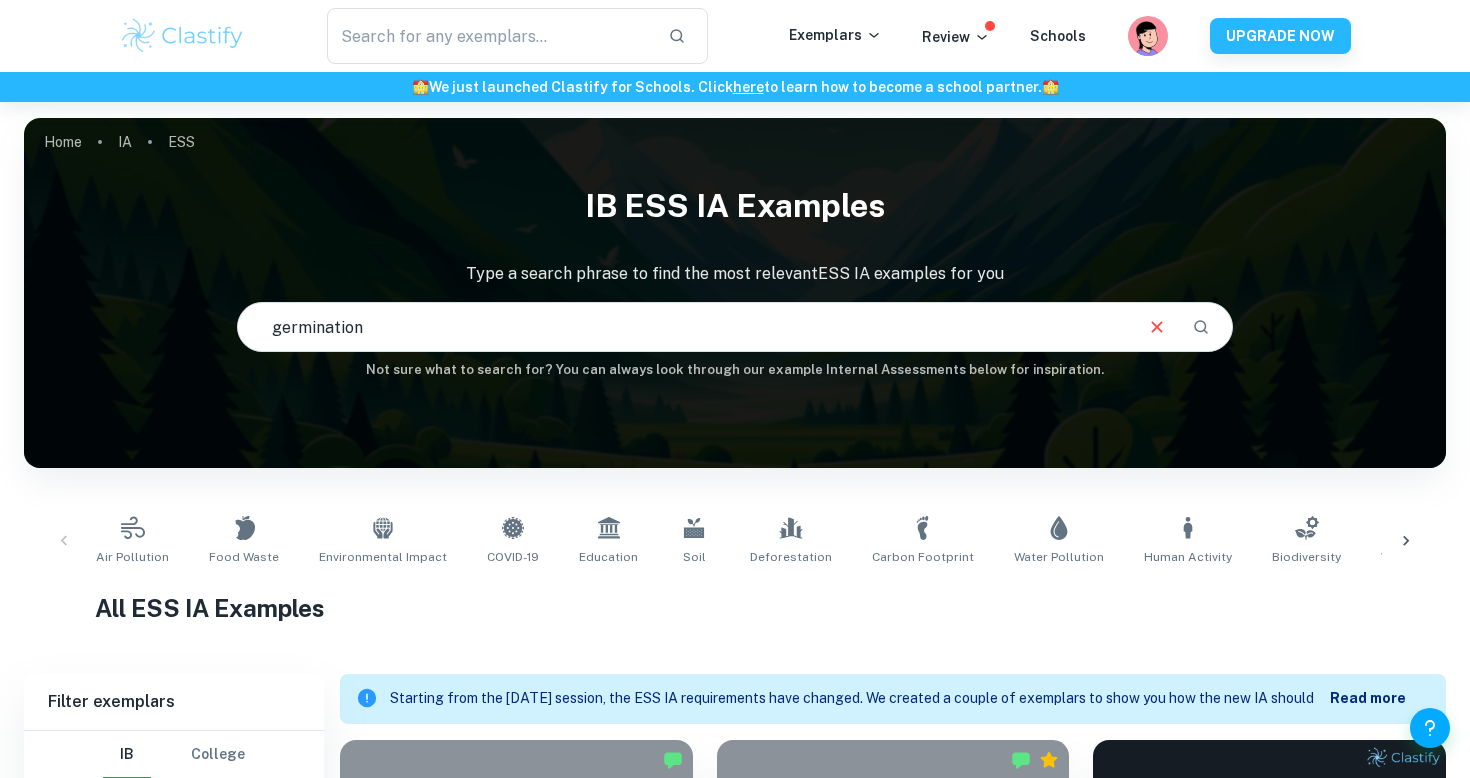 type on "germination" 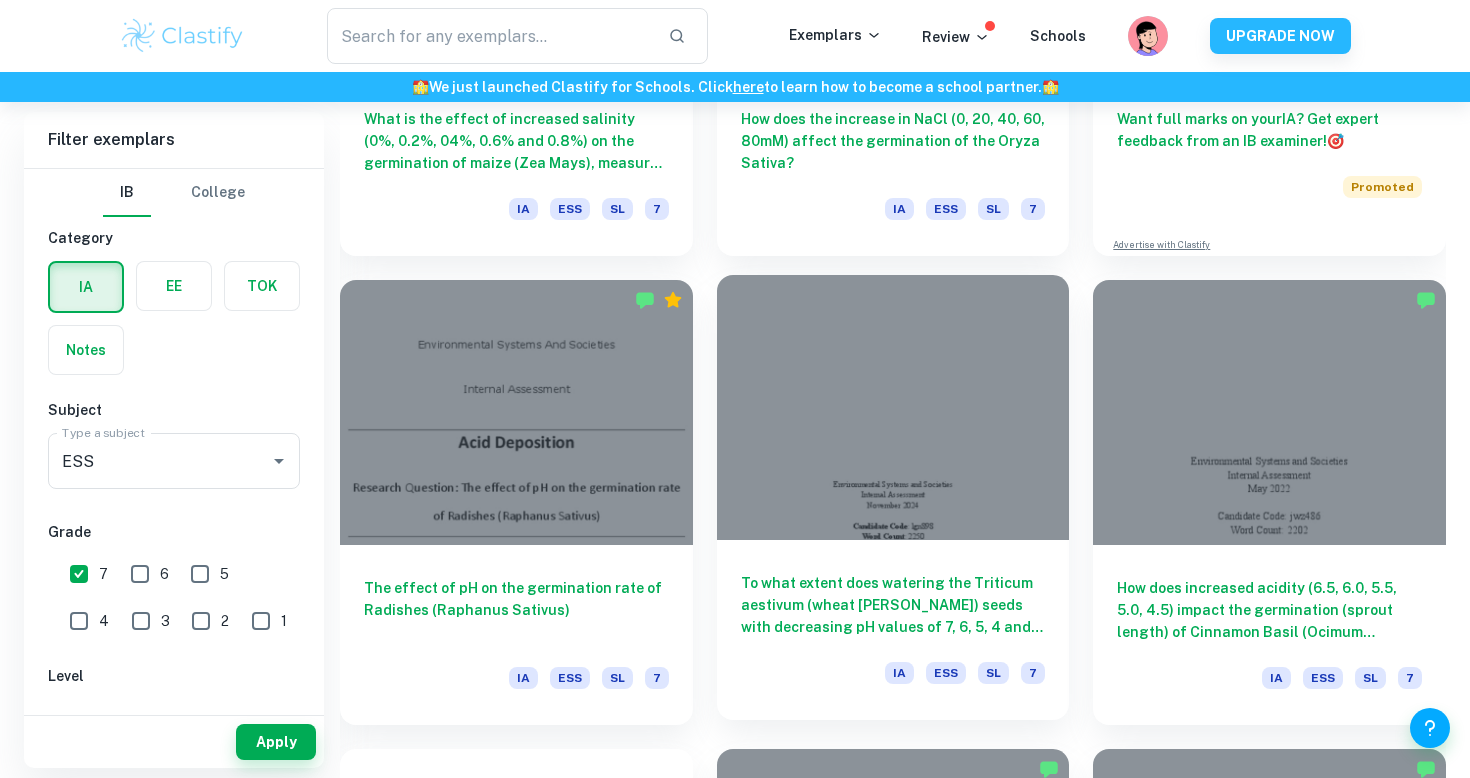 scroll, scrollTop: 937, scrollLeft: 0, axis: vertical 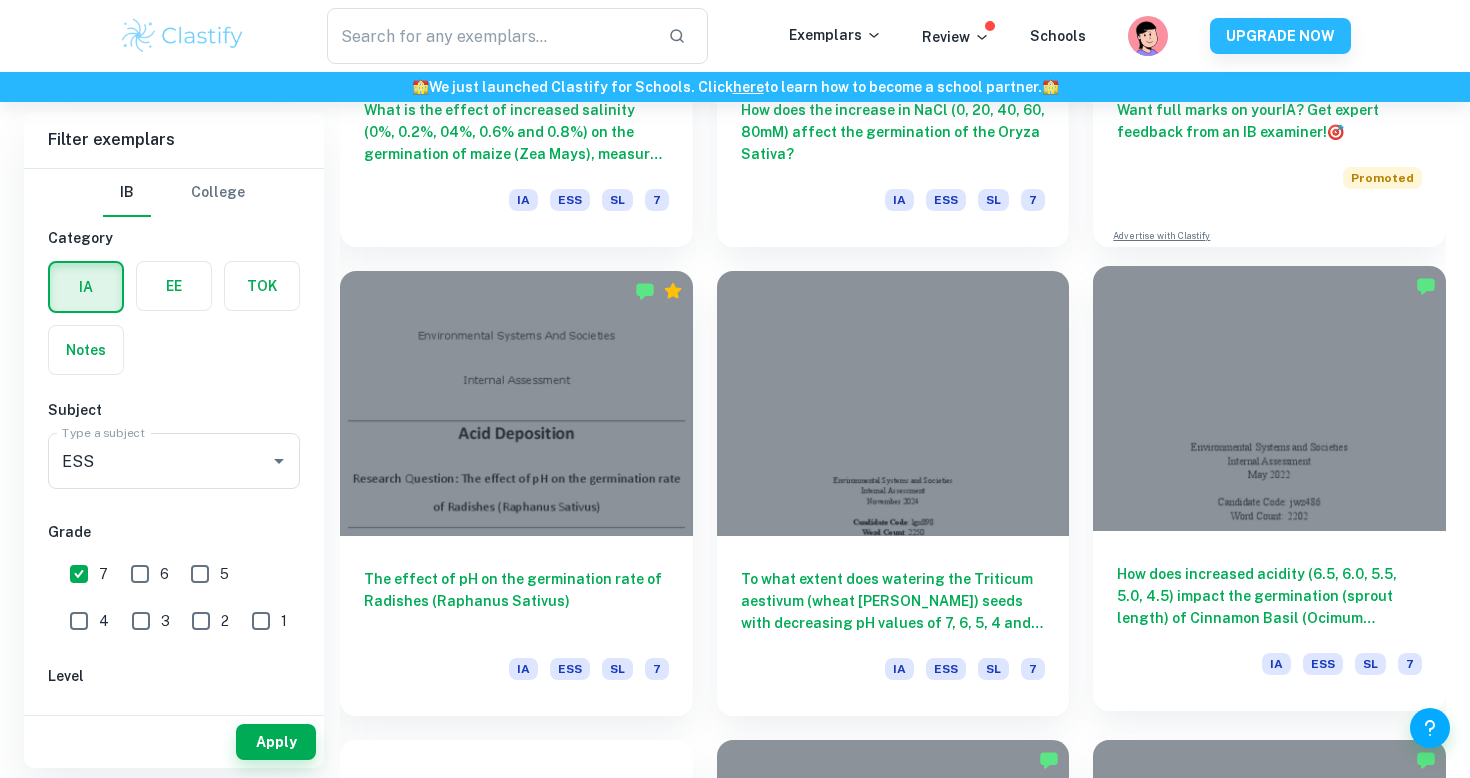 click at bounding box center (1269, 398) 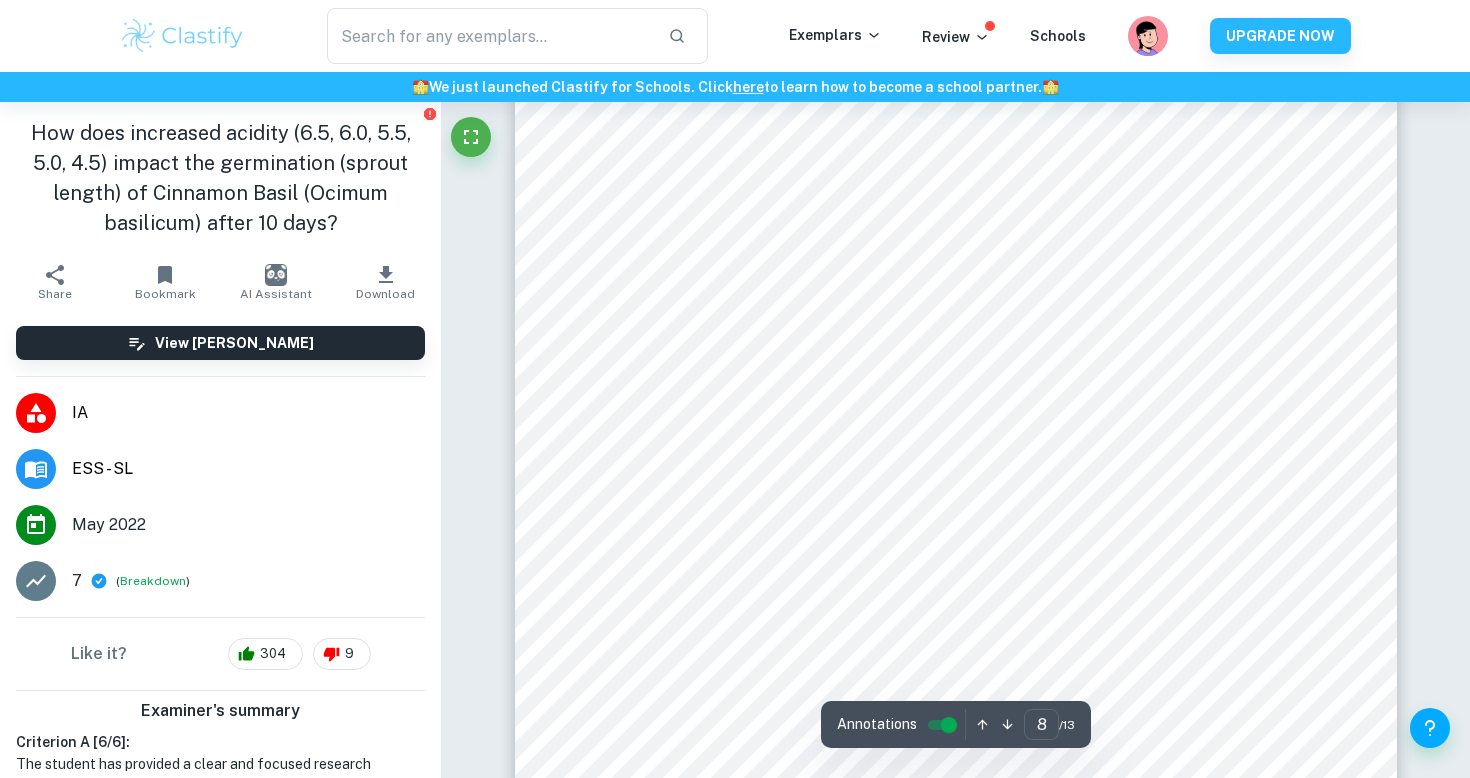 scroll, scrollTop: 9580, scrollLeft: 1, axis: both 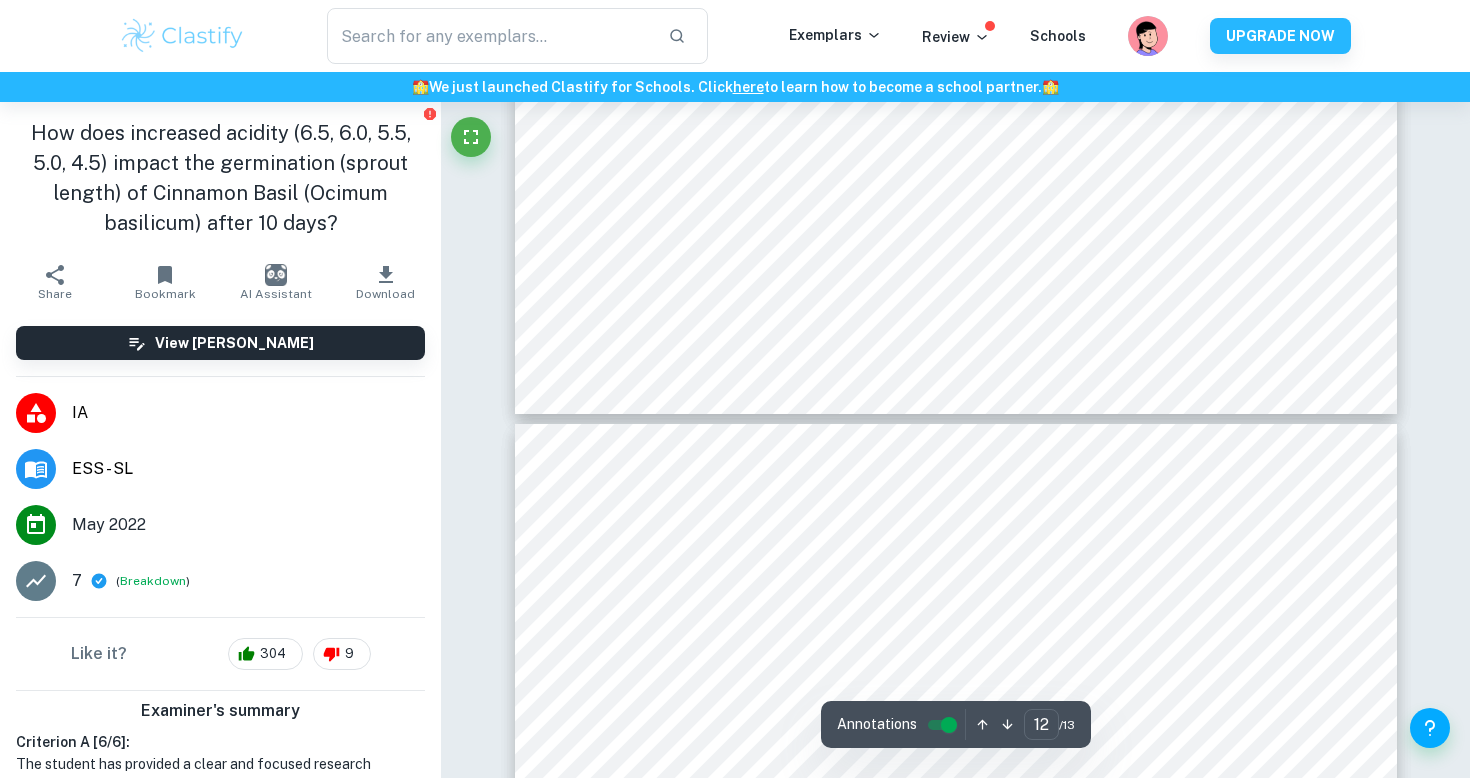 type on "11" 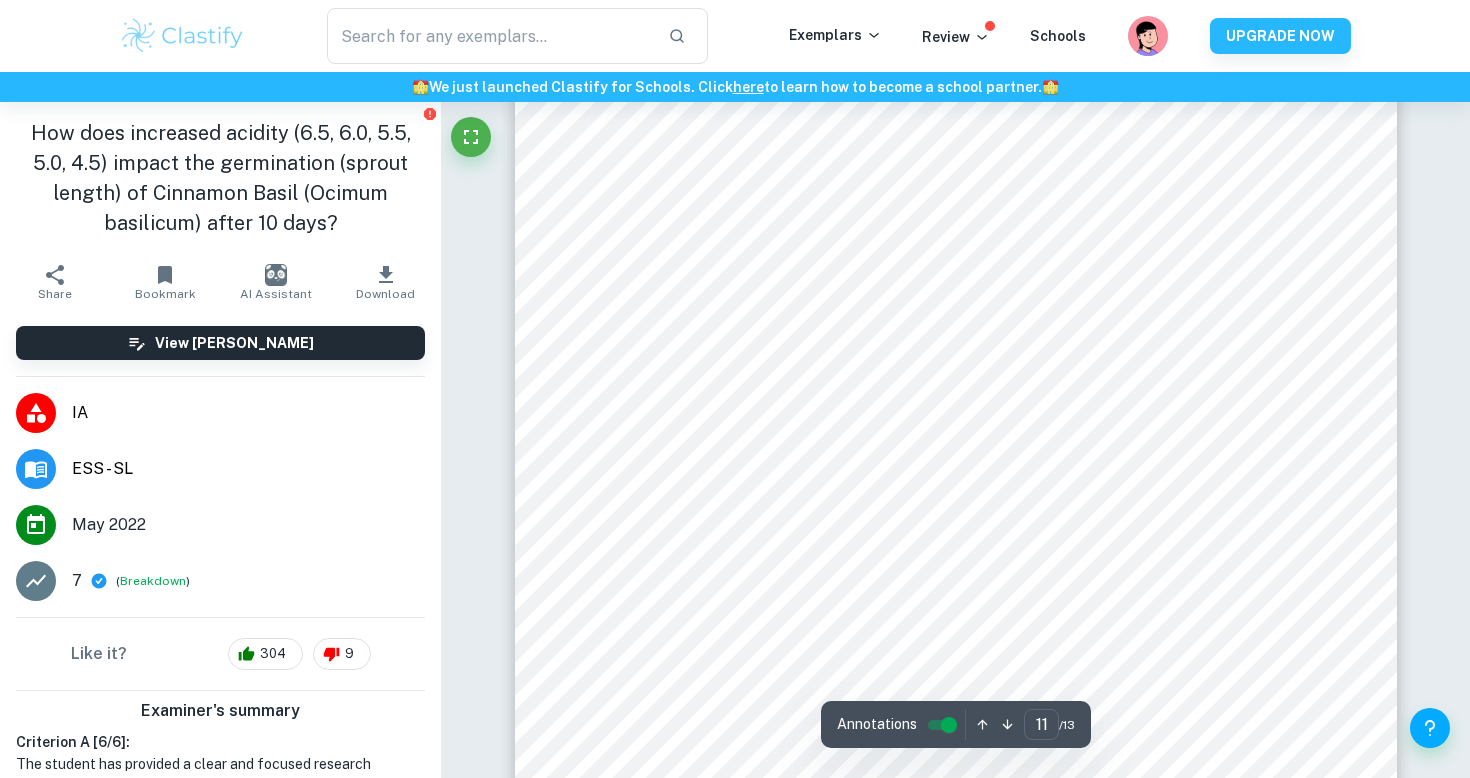 scroll, scrollTop: 13124, scrollLeft: 0, axis: vertical 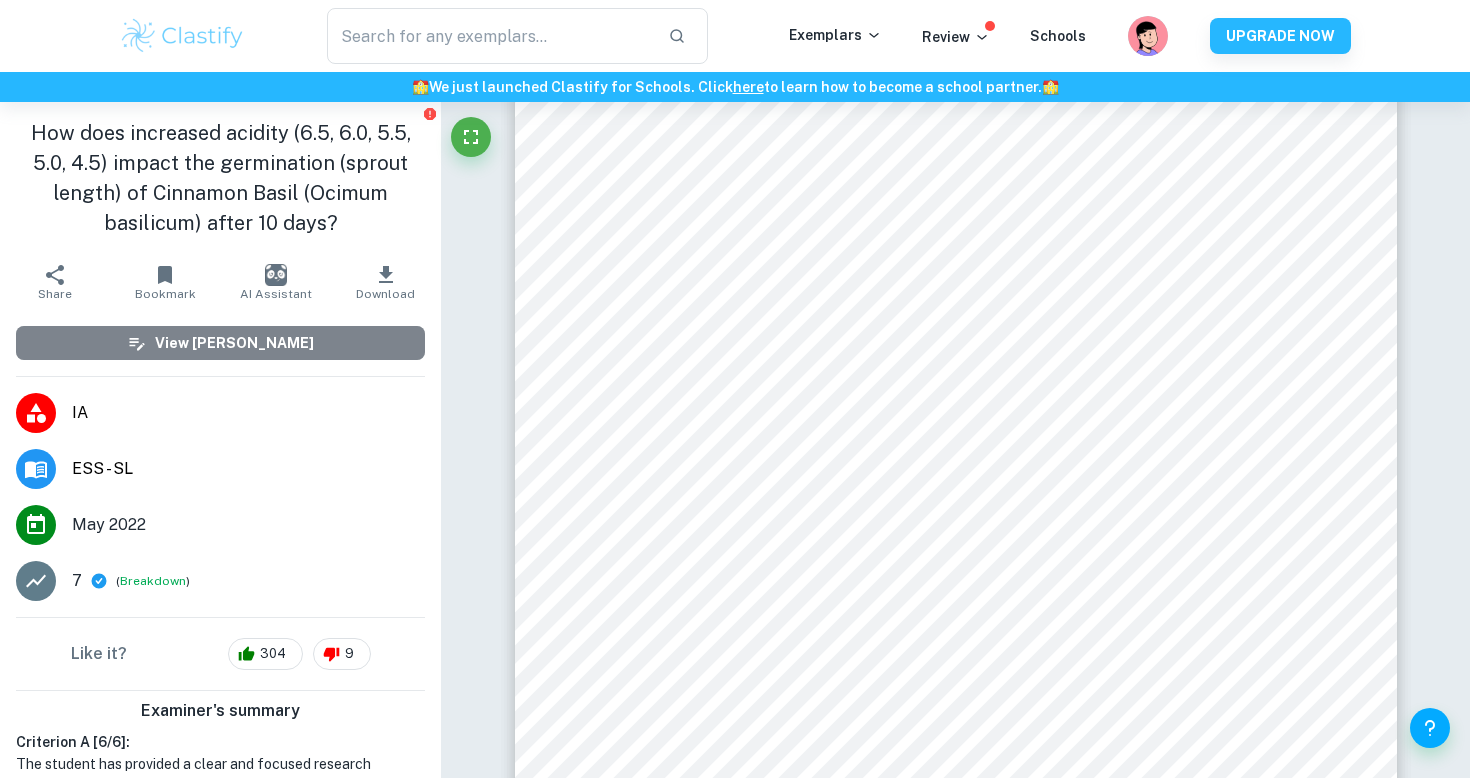 click on "View [PERSON_NAME]" at bounding box center (234, 343) 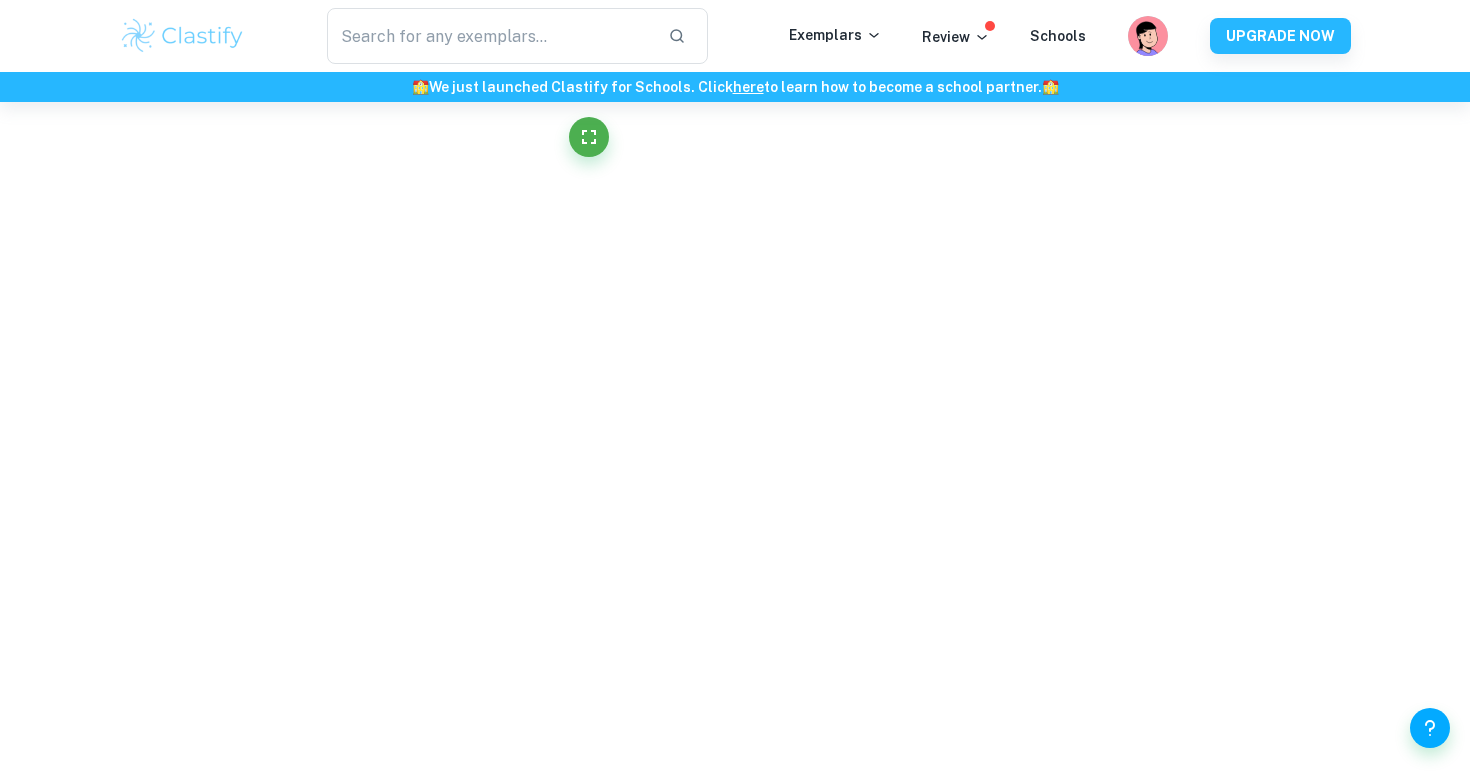 scroll, scrollTop: 7794, scrollLeft: 0, axis: vertical 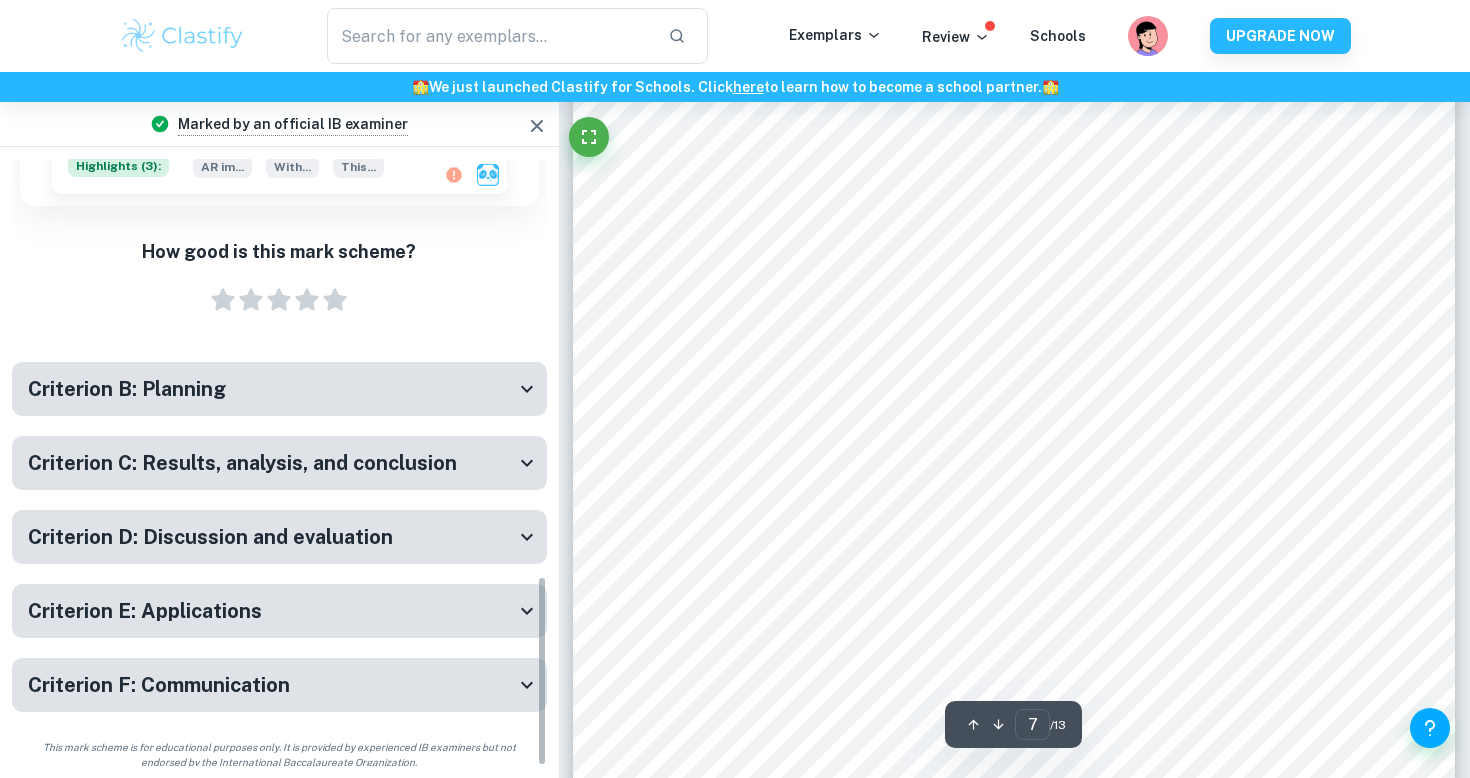 click on "Criterion B: Planning" at bounding box center [271, 389] 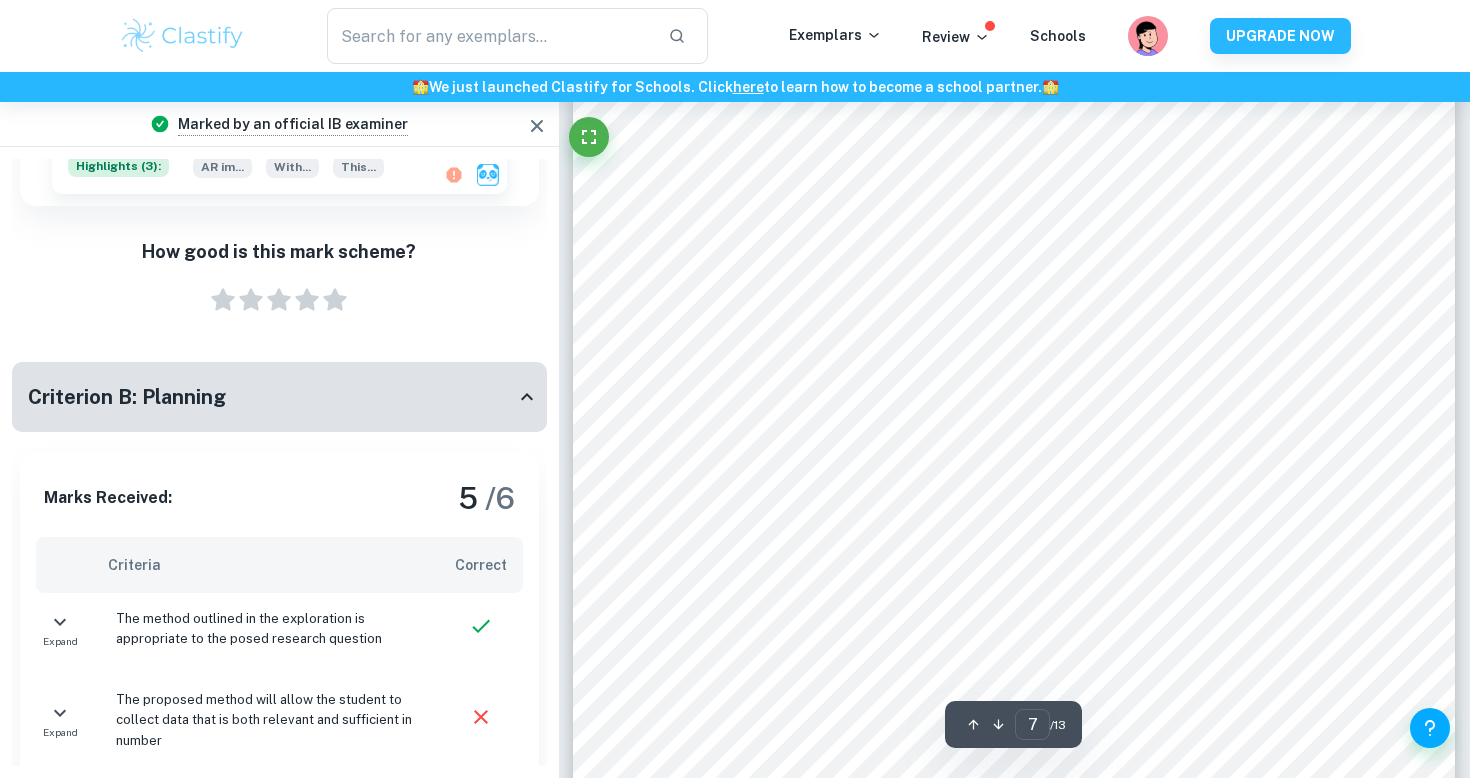 click on "Criterion B: Planning" at bounding box center [279, 397] 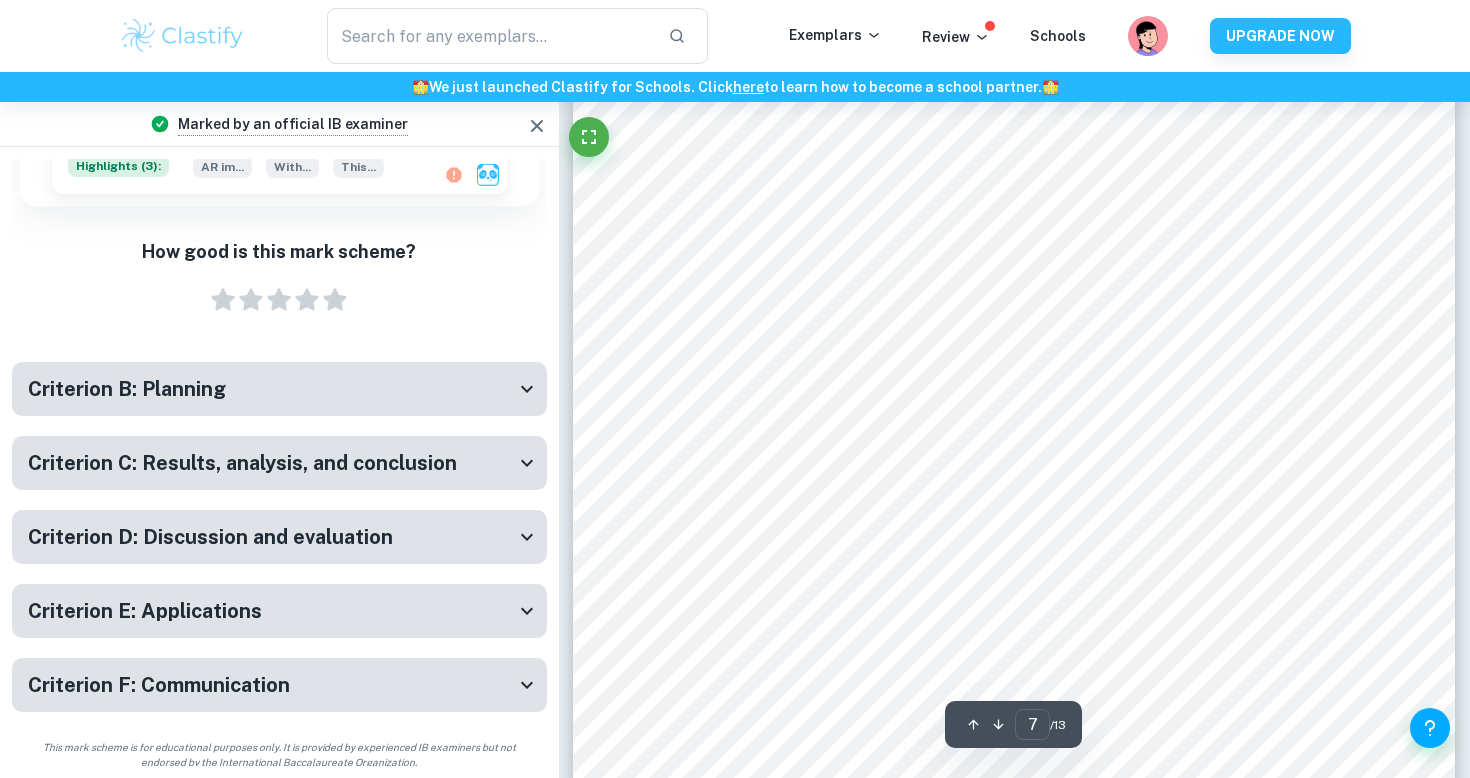 click on "Criterion C: Results, analysis, and conclusion" at bounding box center [242, 463] 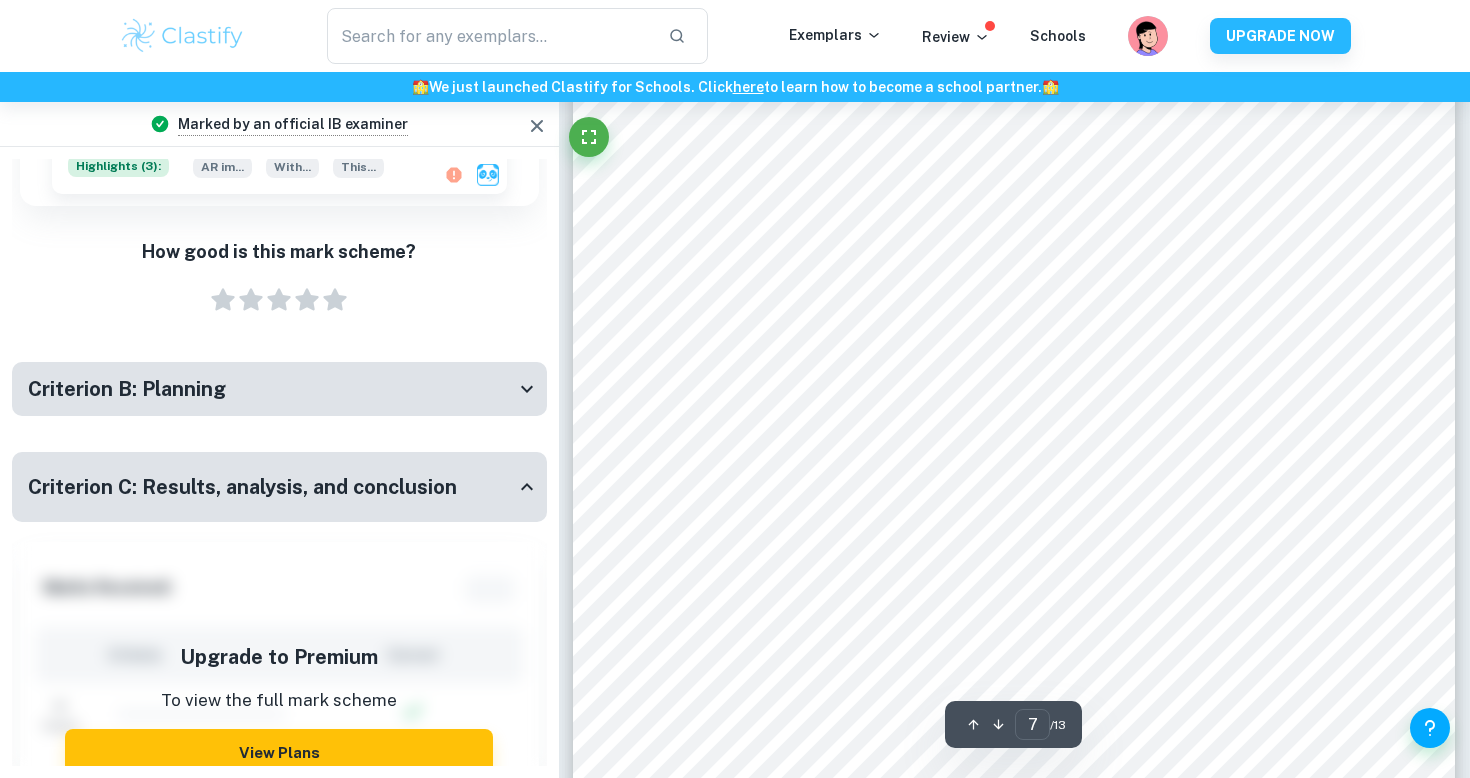 click on "Criterion C: Results, analysis, and conclusion" at bounding box center [279, 487] 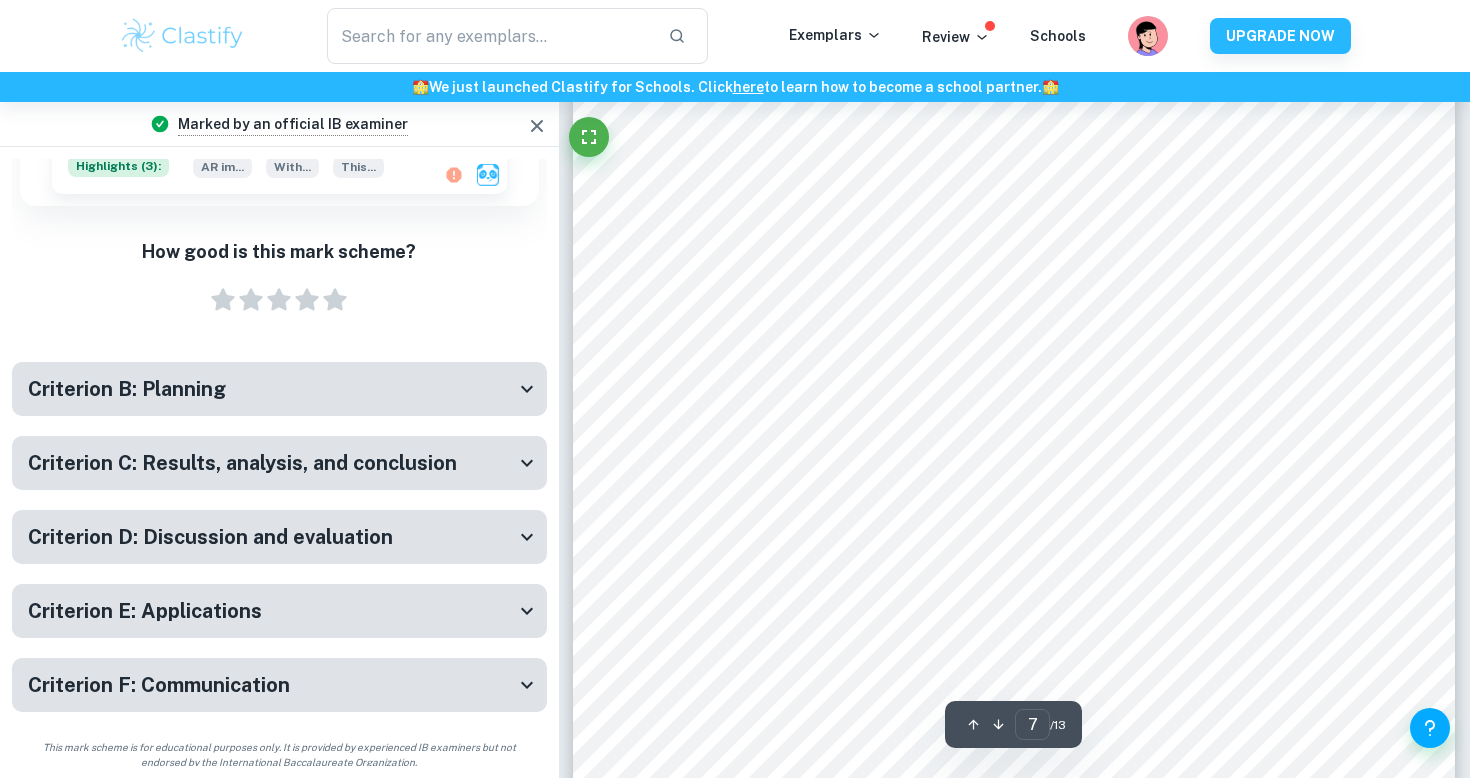 click on "Criterion D: Discussion and evaluation" at bounding box center [210, 537] 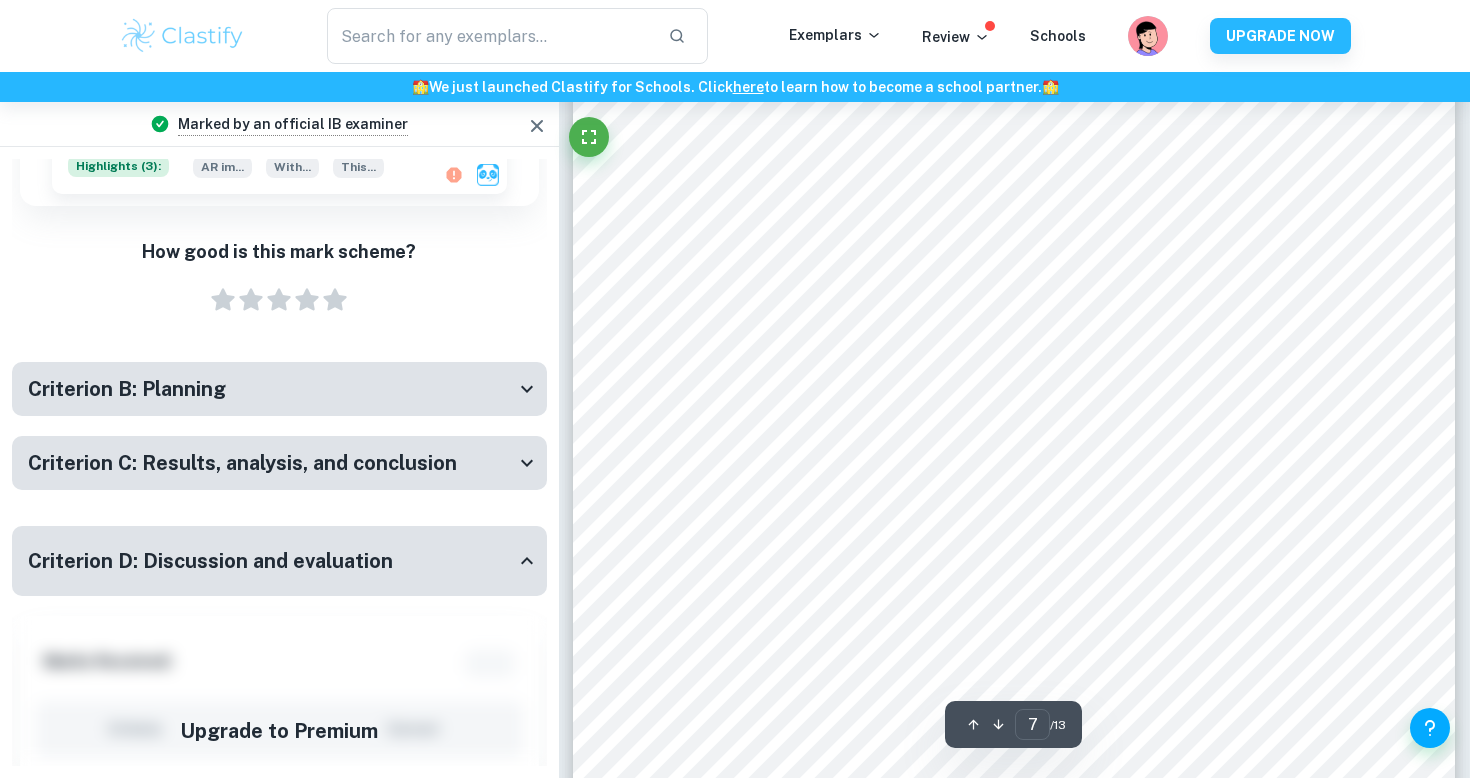 click on "Criterion D: Discussion and evaluation" at bounding box center [279, 561] 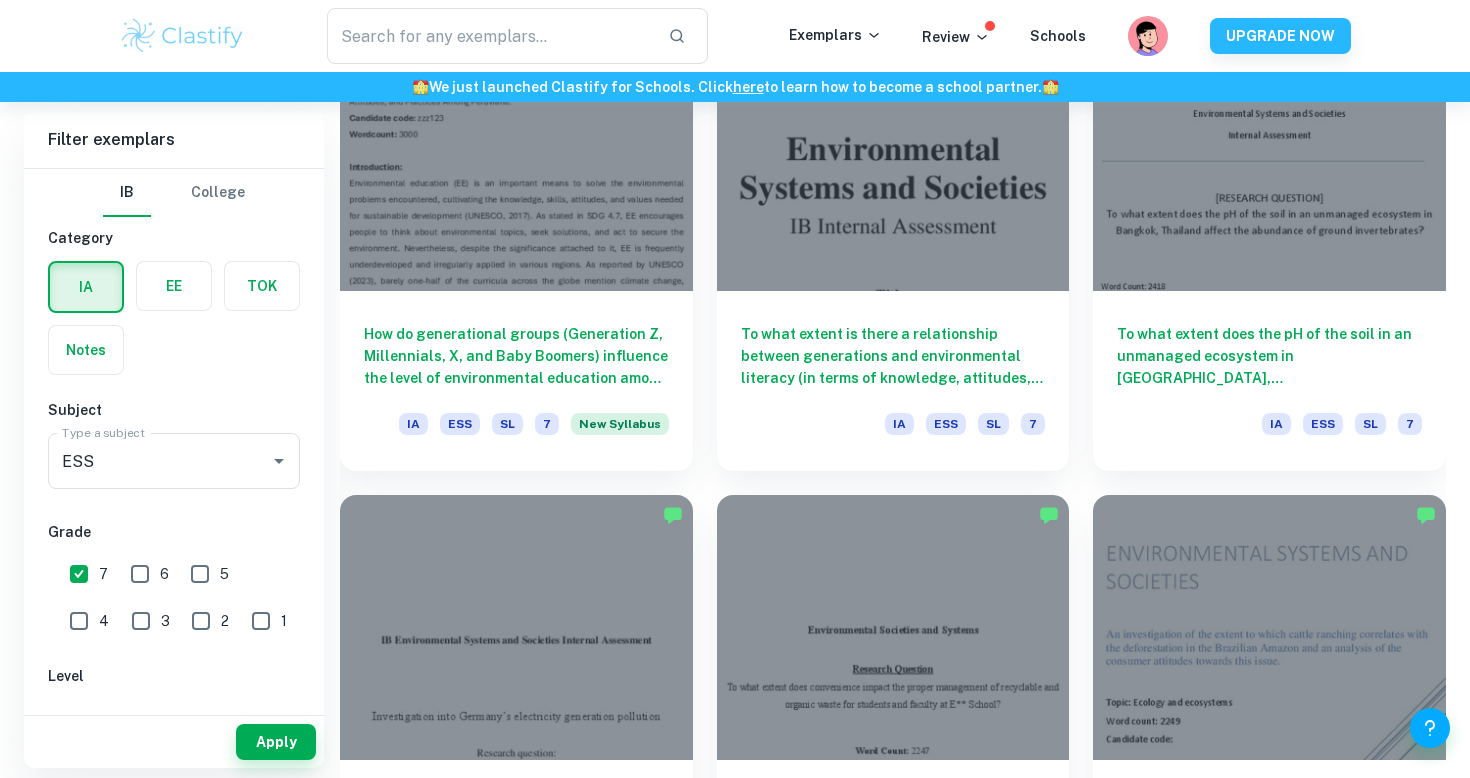 scroll, scrollTop: 2928, scrollLeft: 0, axis: vertical 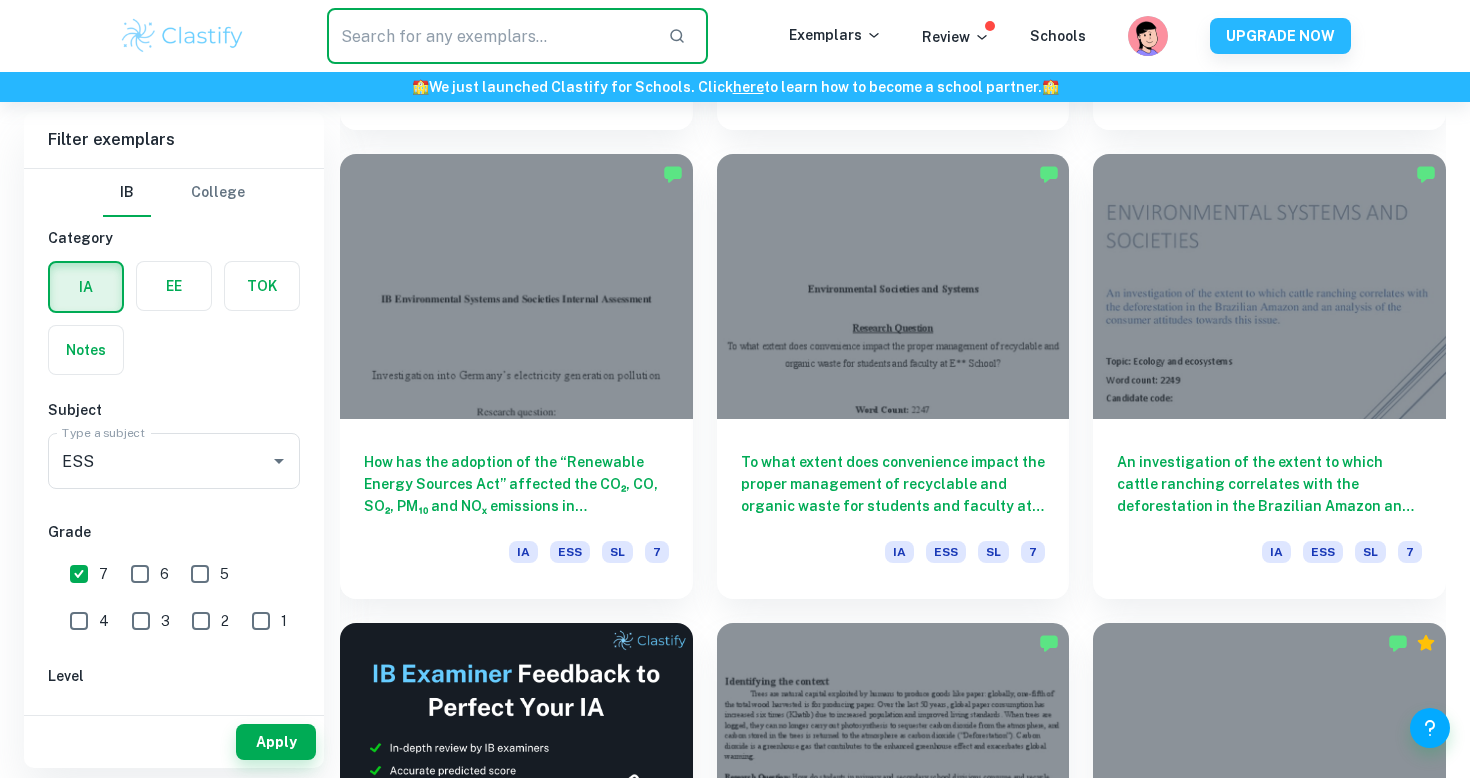 click at bounding box center (489, 36) 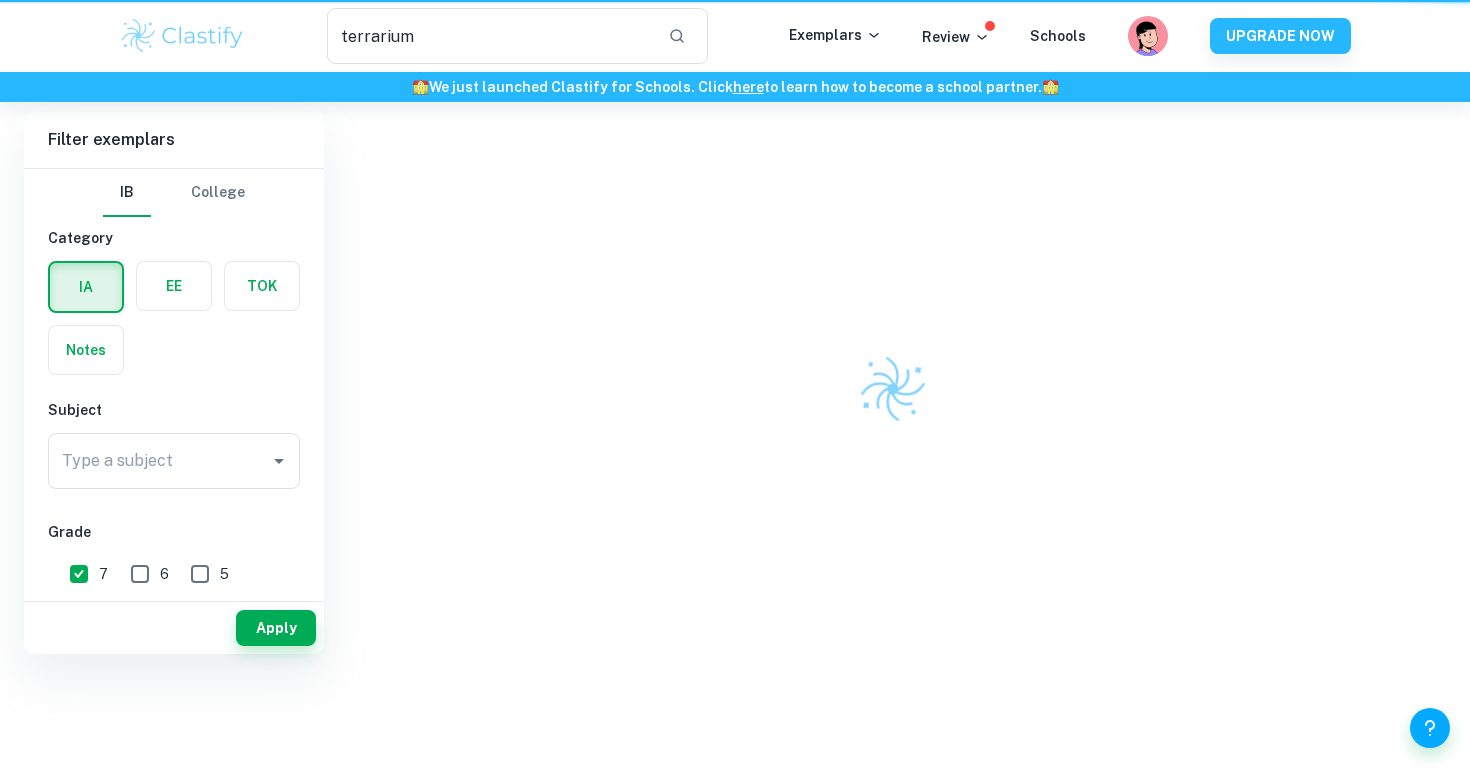 scroll, scrollTop: 0, scrollLeft: 0, axis: both 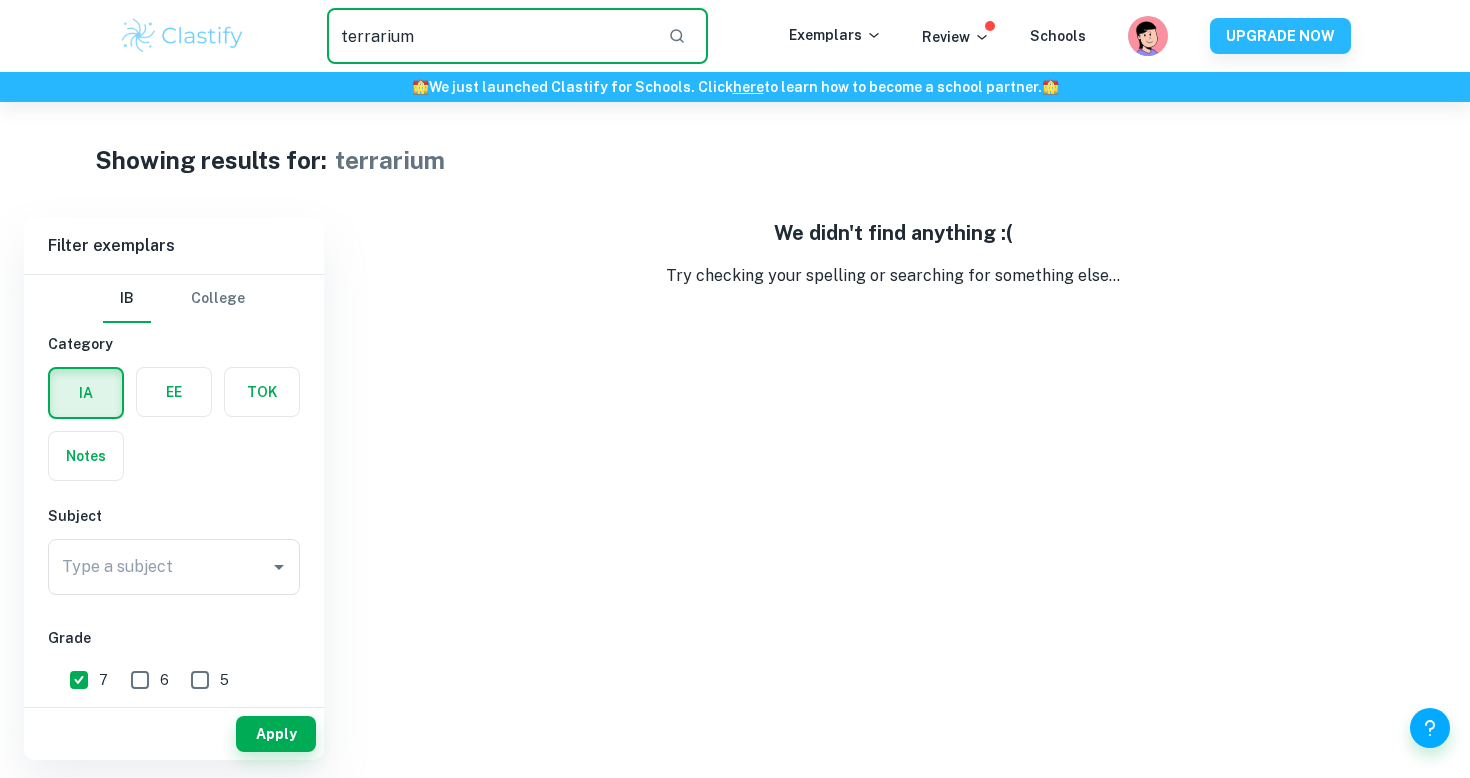 drag, startPoint x: 642, startPoint y: 43, endPoint x: 215, endPoint y: 64, distance: 427.51608 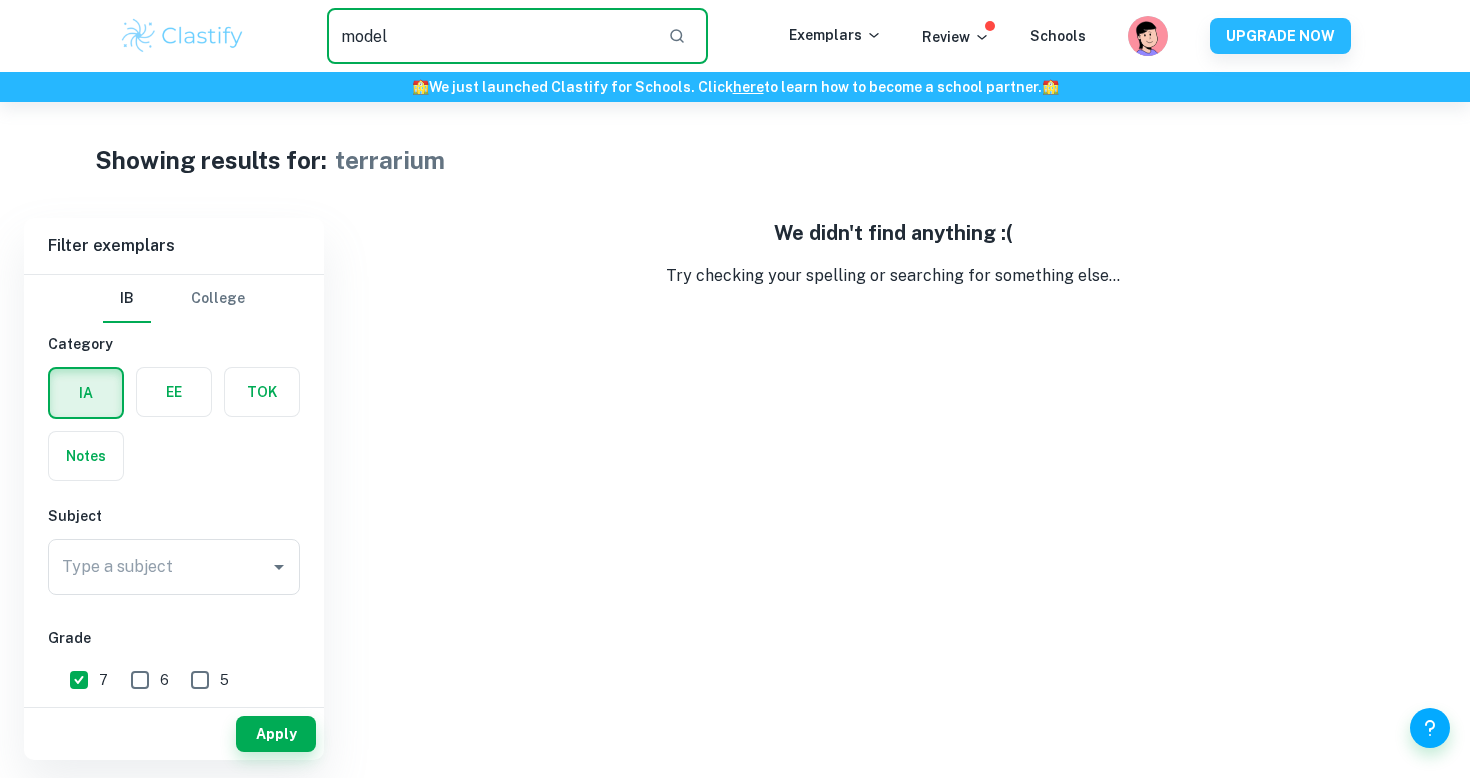 type on "model" 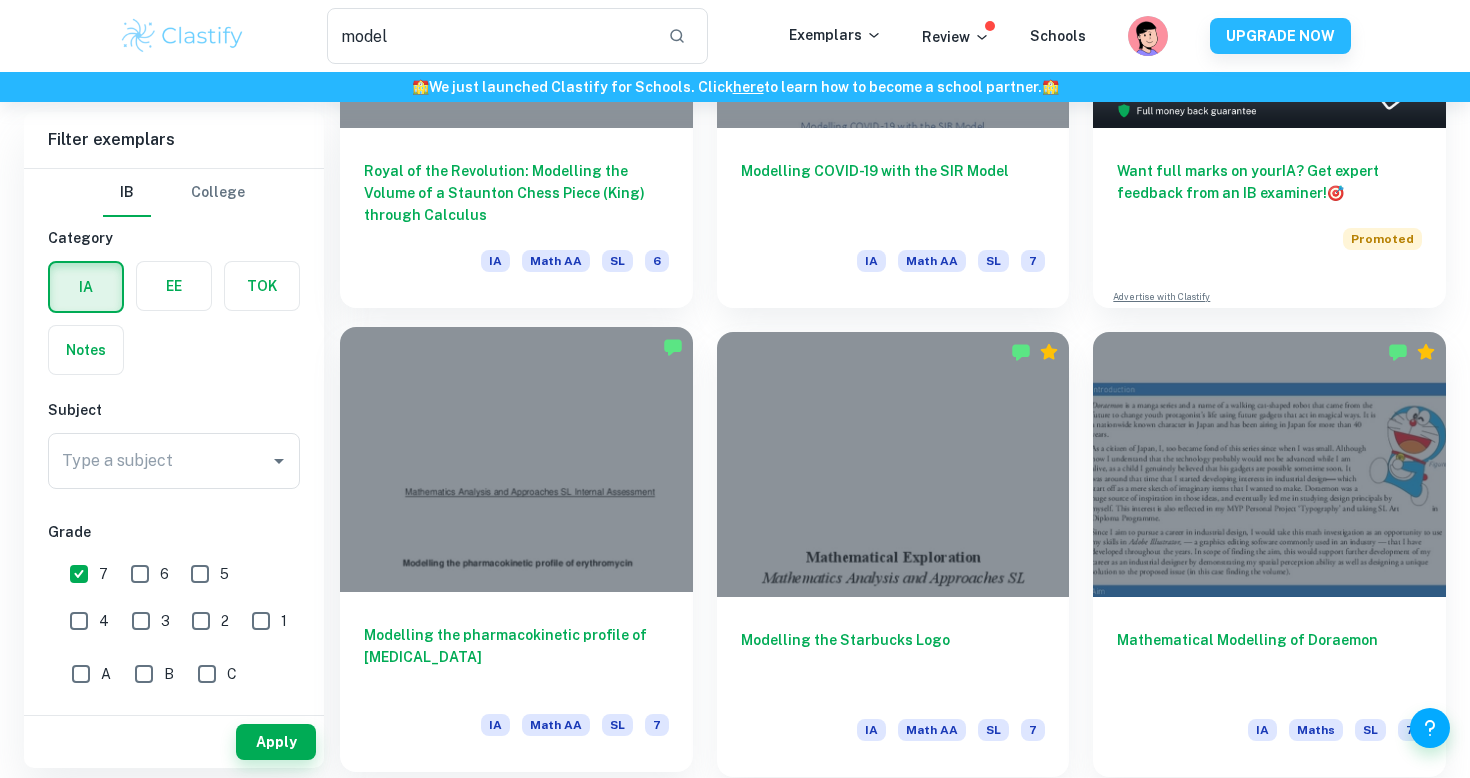 scroll, scrollTop: 358, scrollLeft: 0, axis: vertical 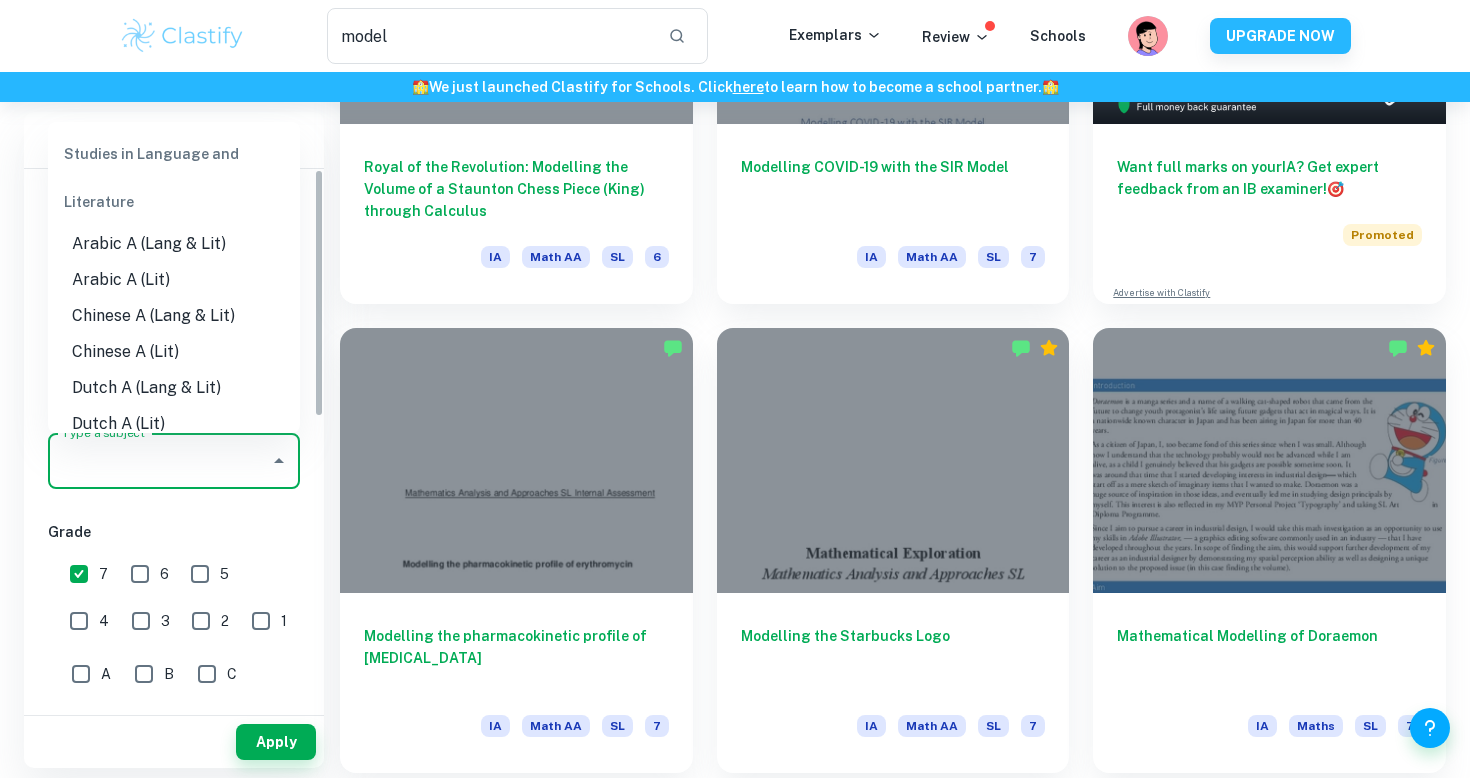 click on "Type a subject" at bounding box center (159, 461) 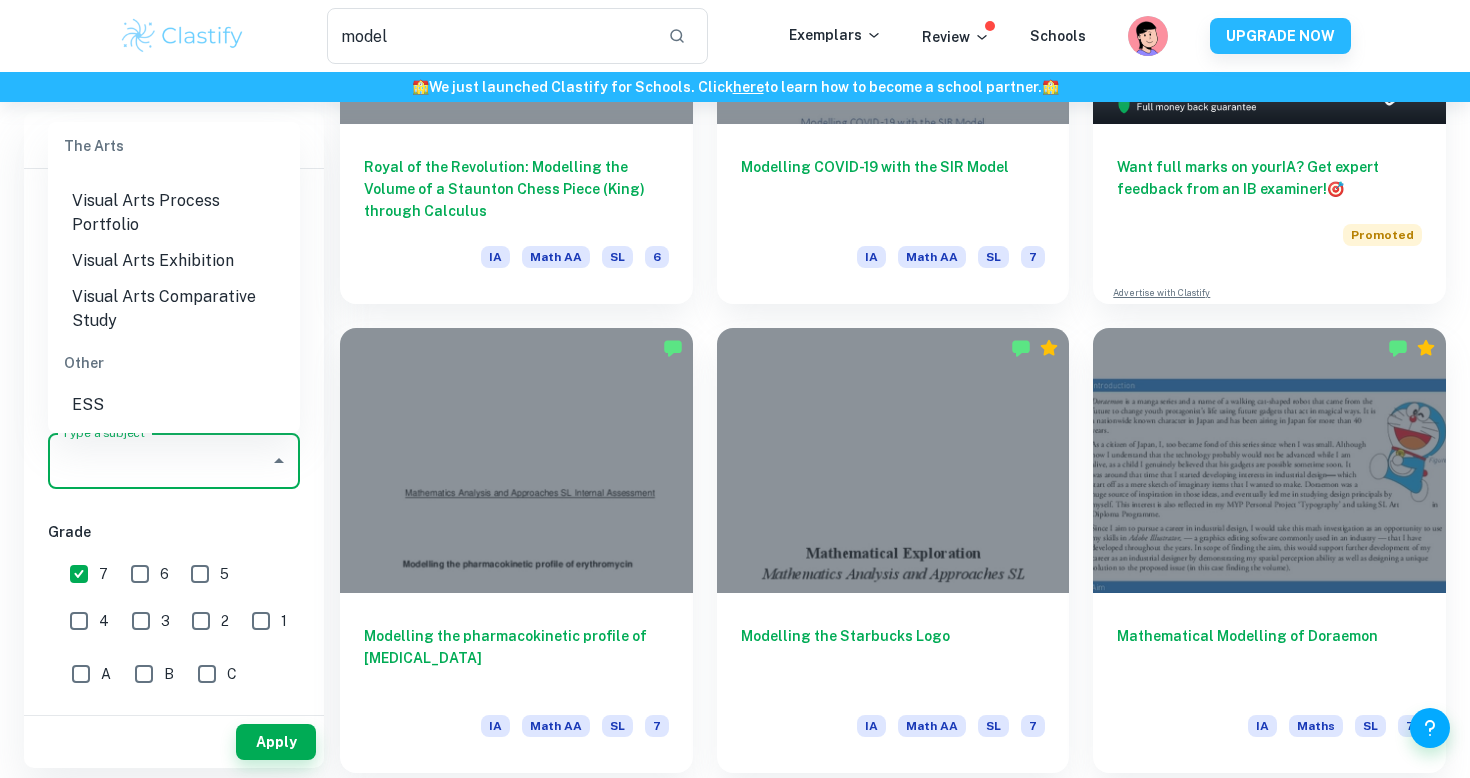 scroll, scrollTop: 3173, scrollLeft: 0, axis: vertical 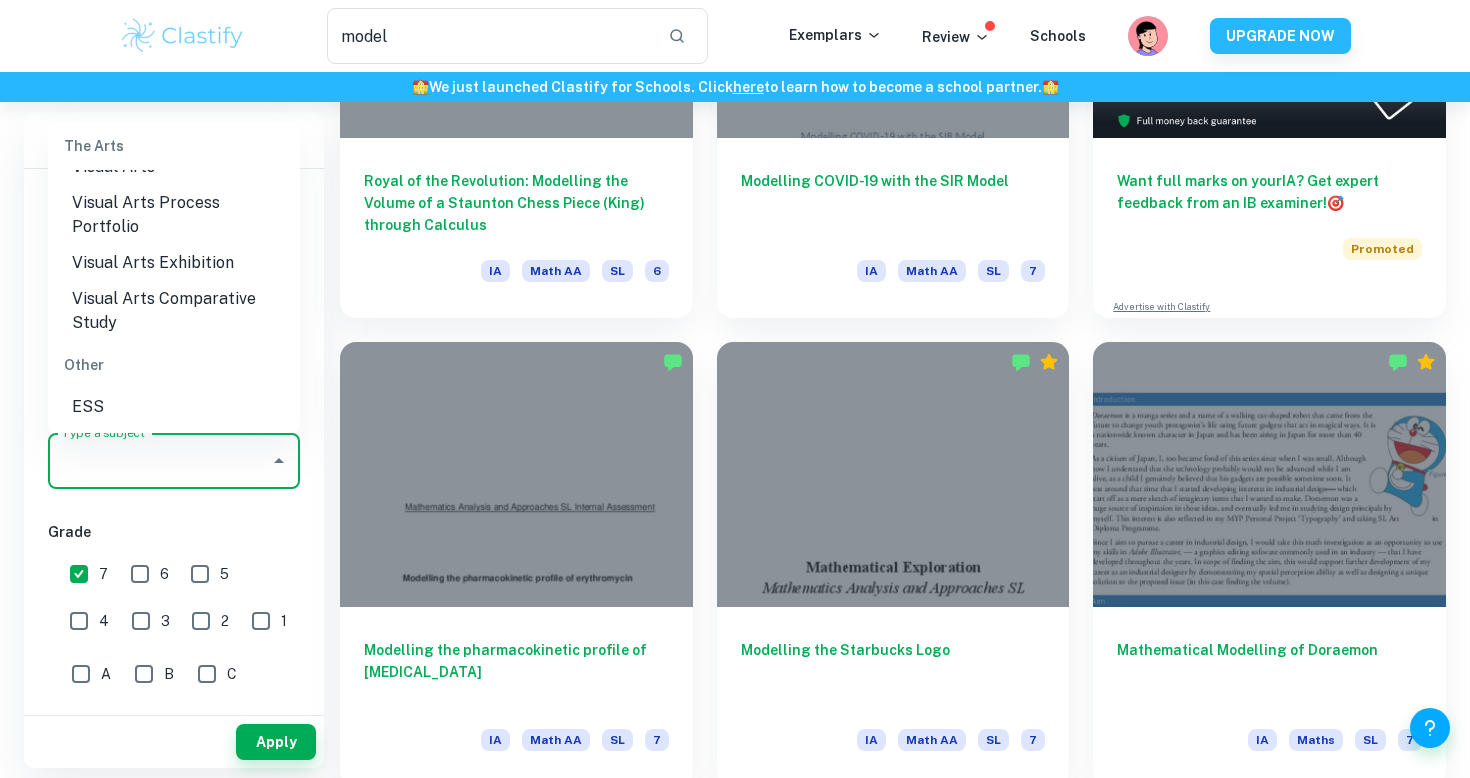 click on "ESS" at bounding box center [174, 407] 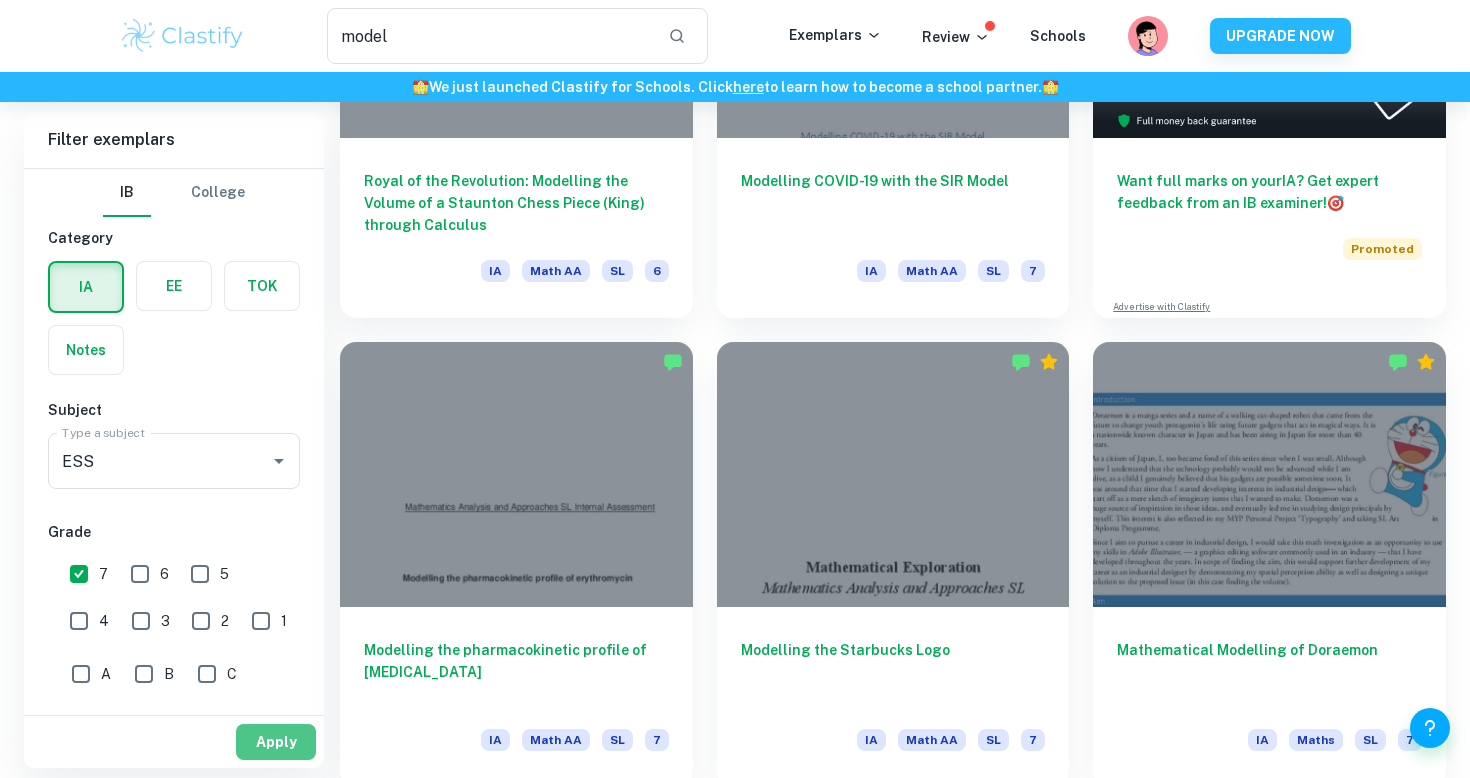 click on "Apply" at bounding box center (276, 742) 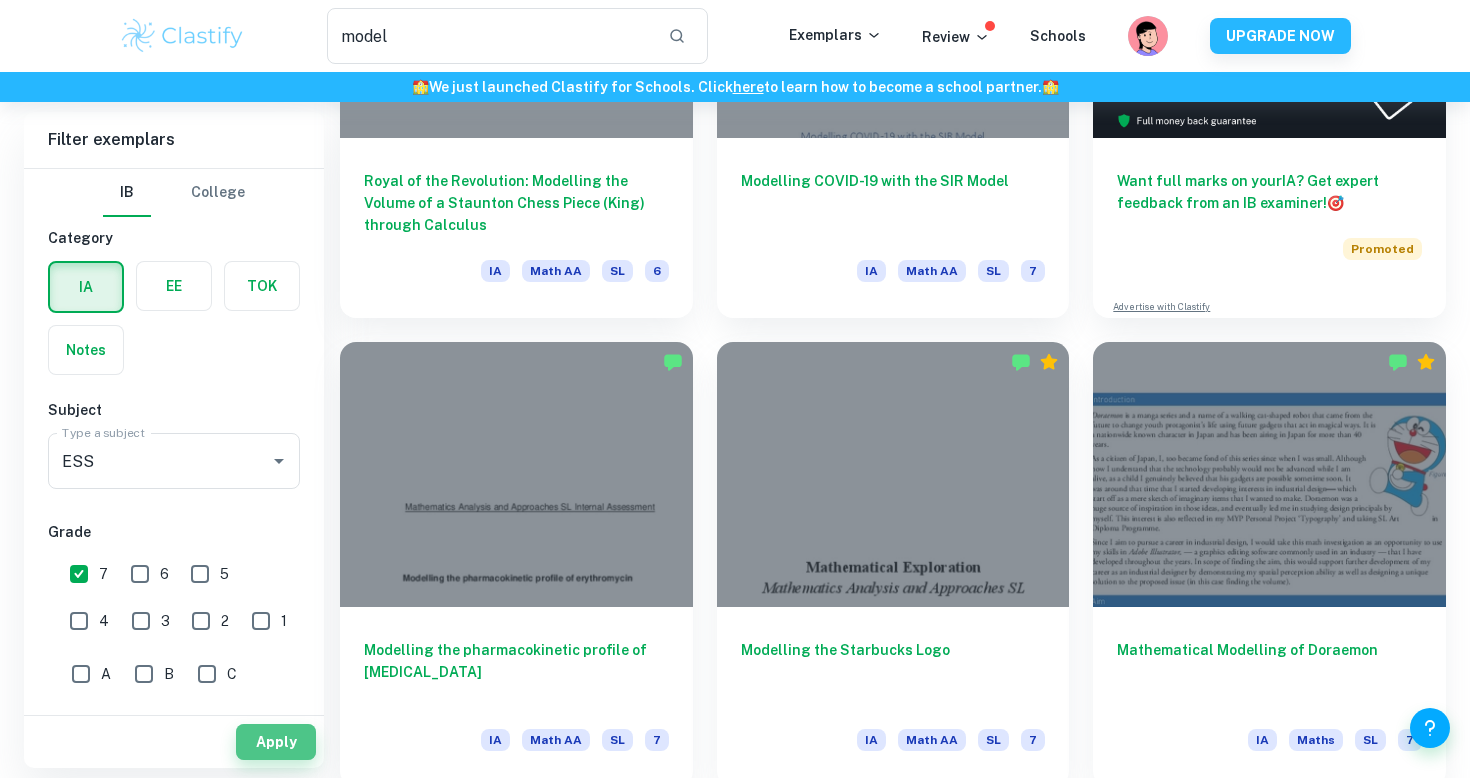scroll, scrollTop: 0, scrollLeft: 0, axis: both 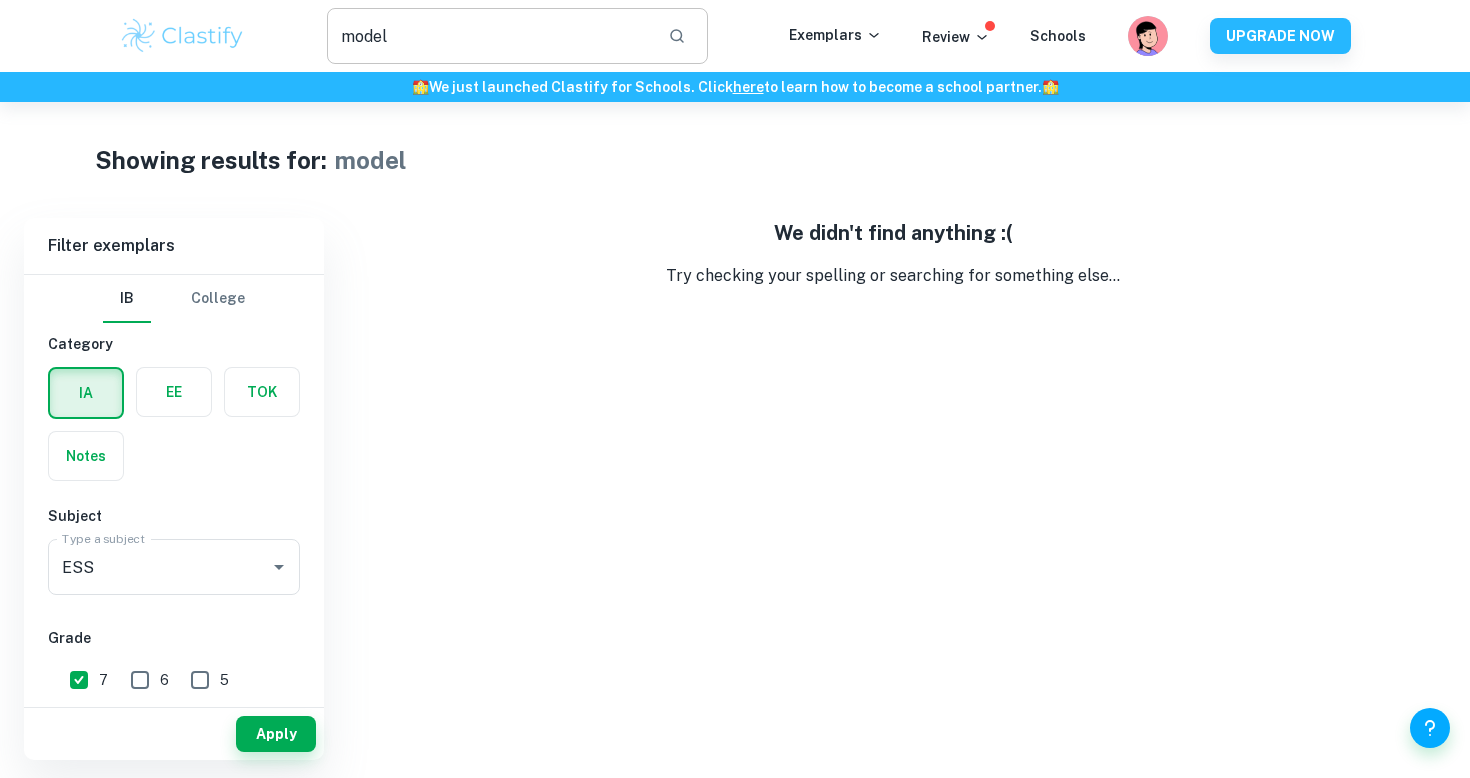 click on "model" at bounding box center (489, 36) 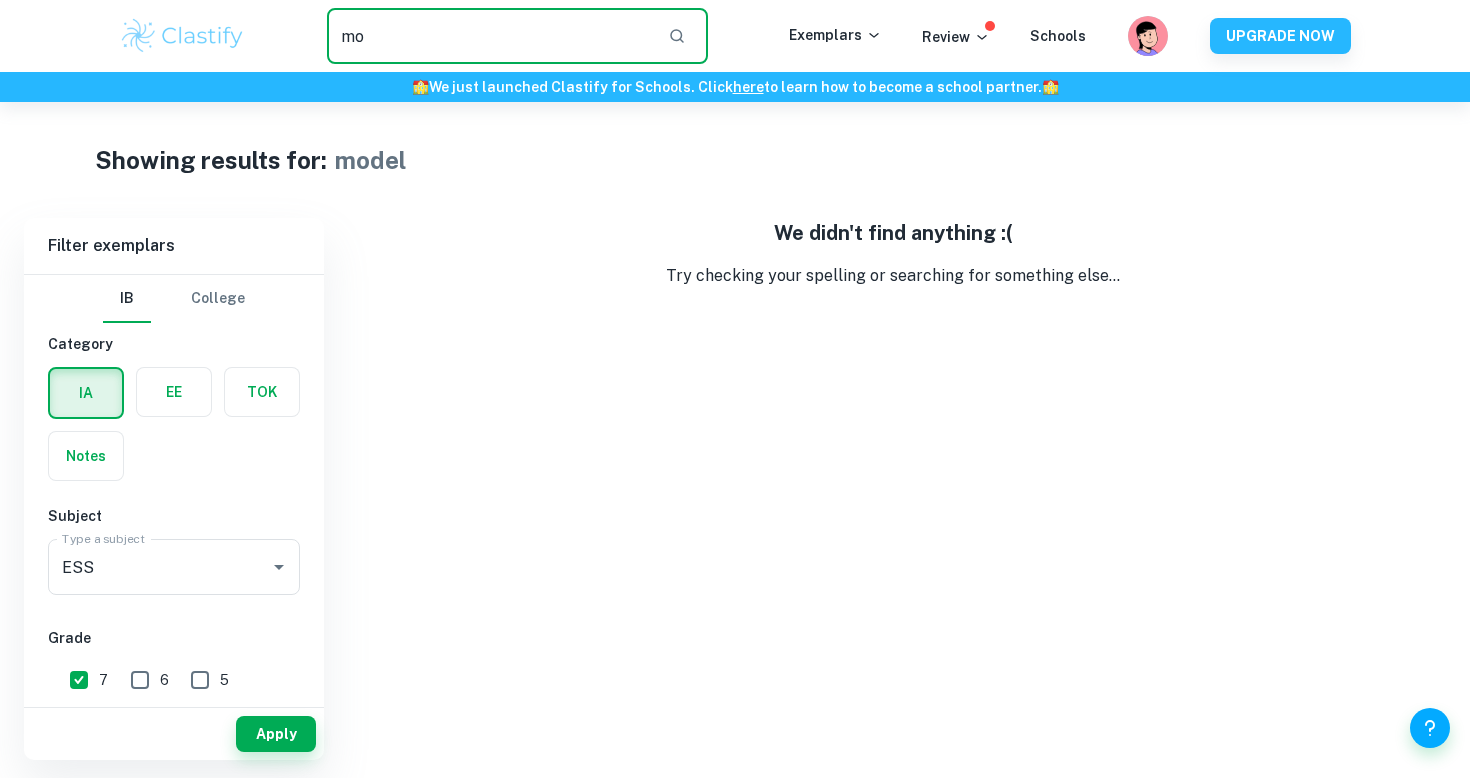 type on "m" 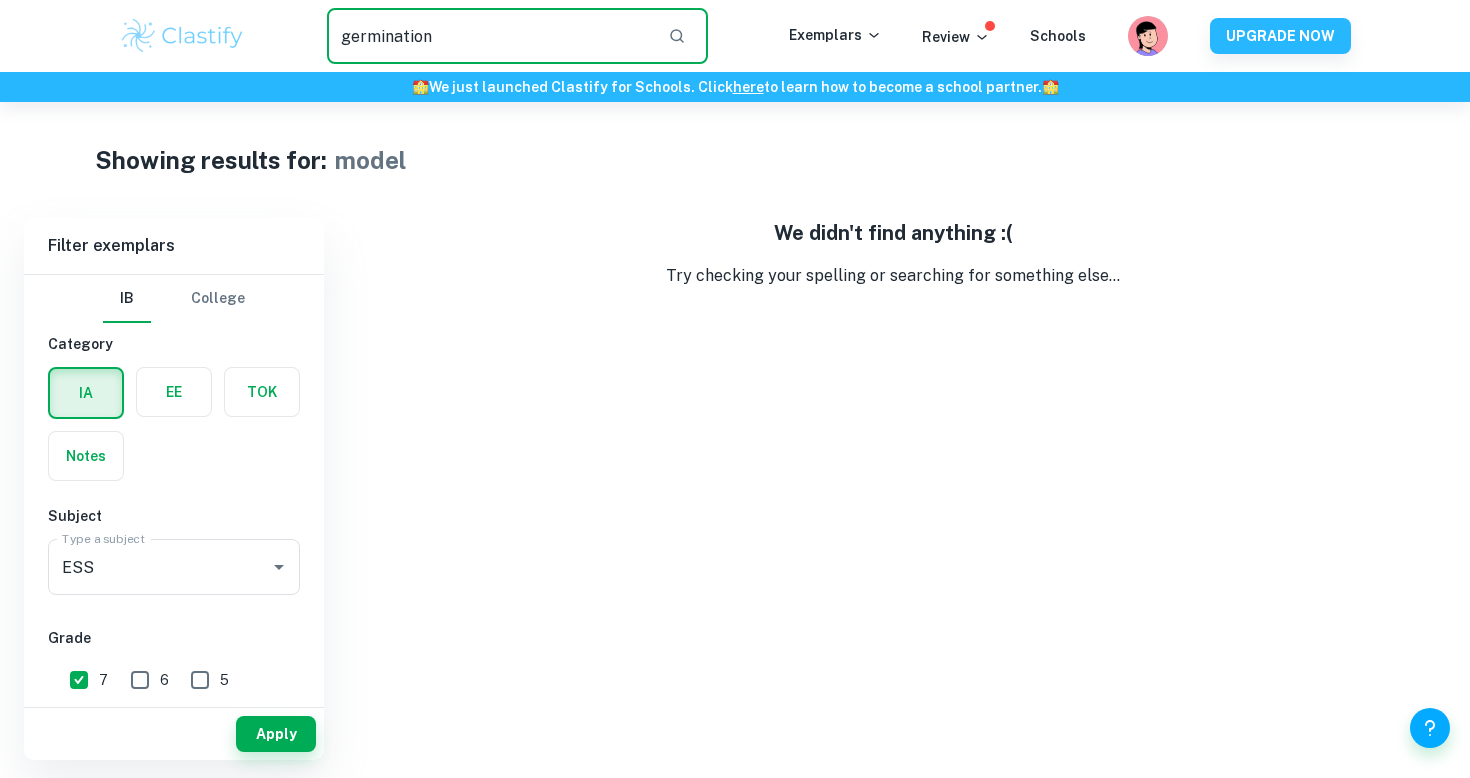 type on "germination" 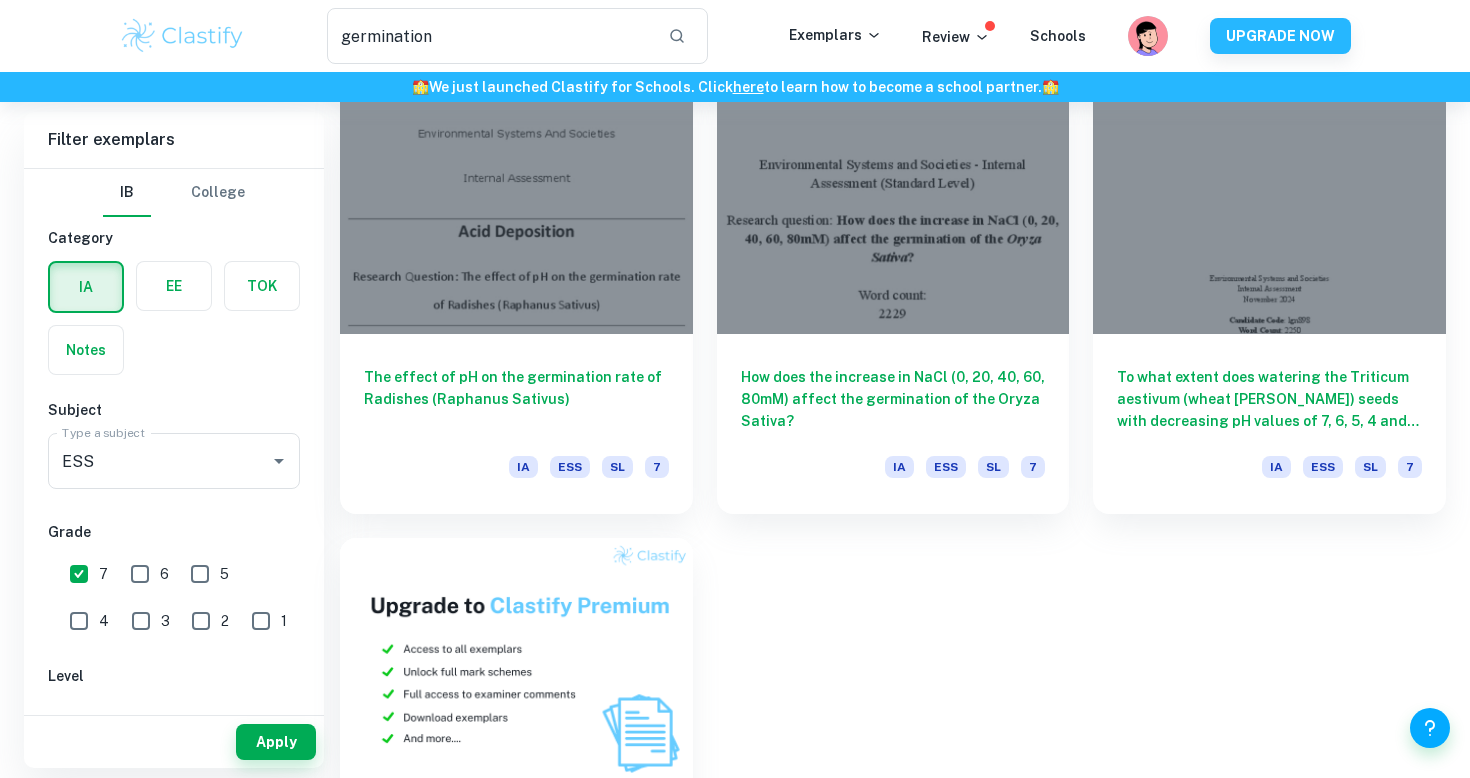 scroll, scrollTop: 613, scrollLeft: 0, axis: vertical 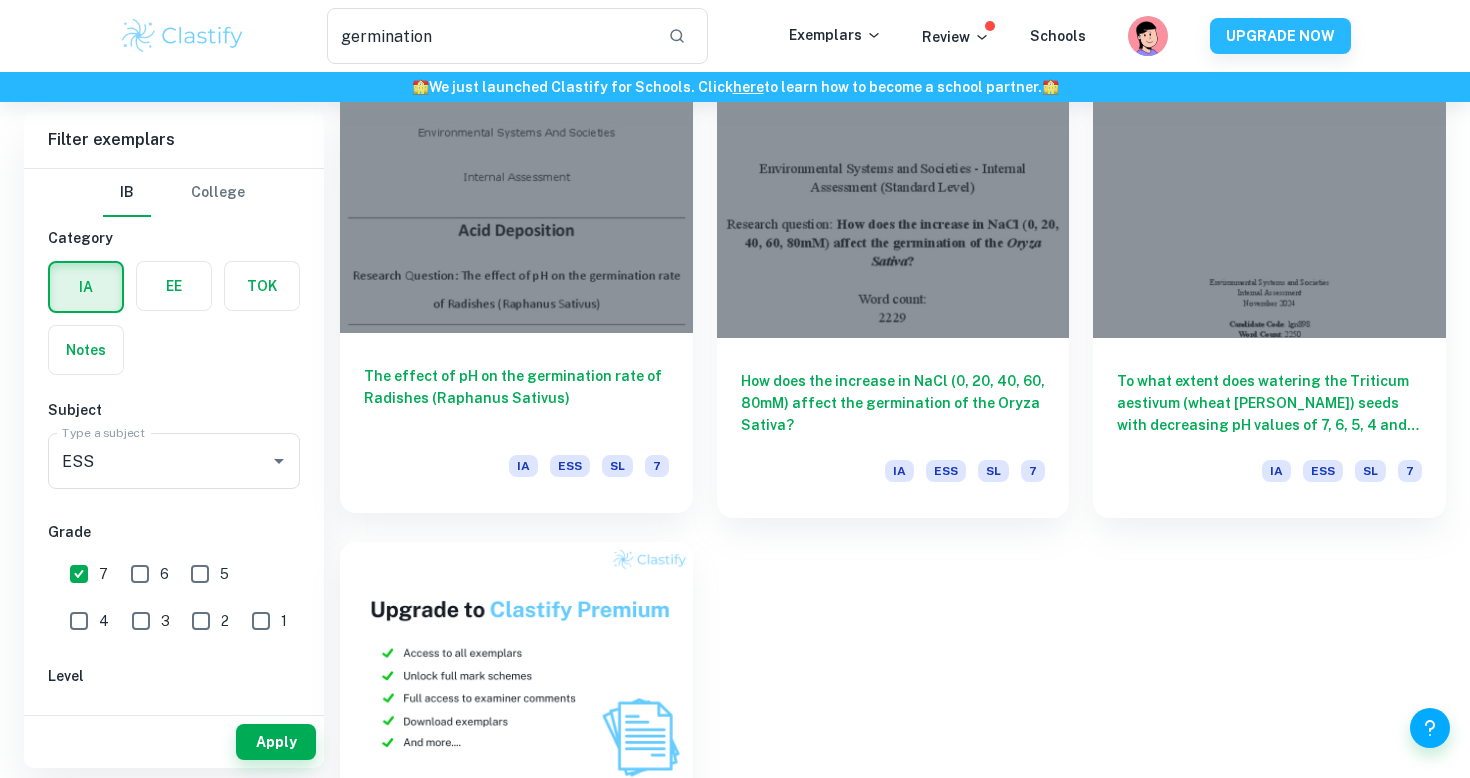click on "The effect of pH on the germination rate of Radishes (Raphanus Sativus) IA ESS SL 7" at bounding box center [516, 423] 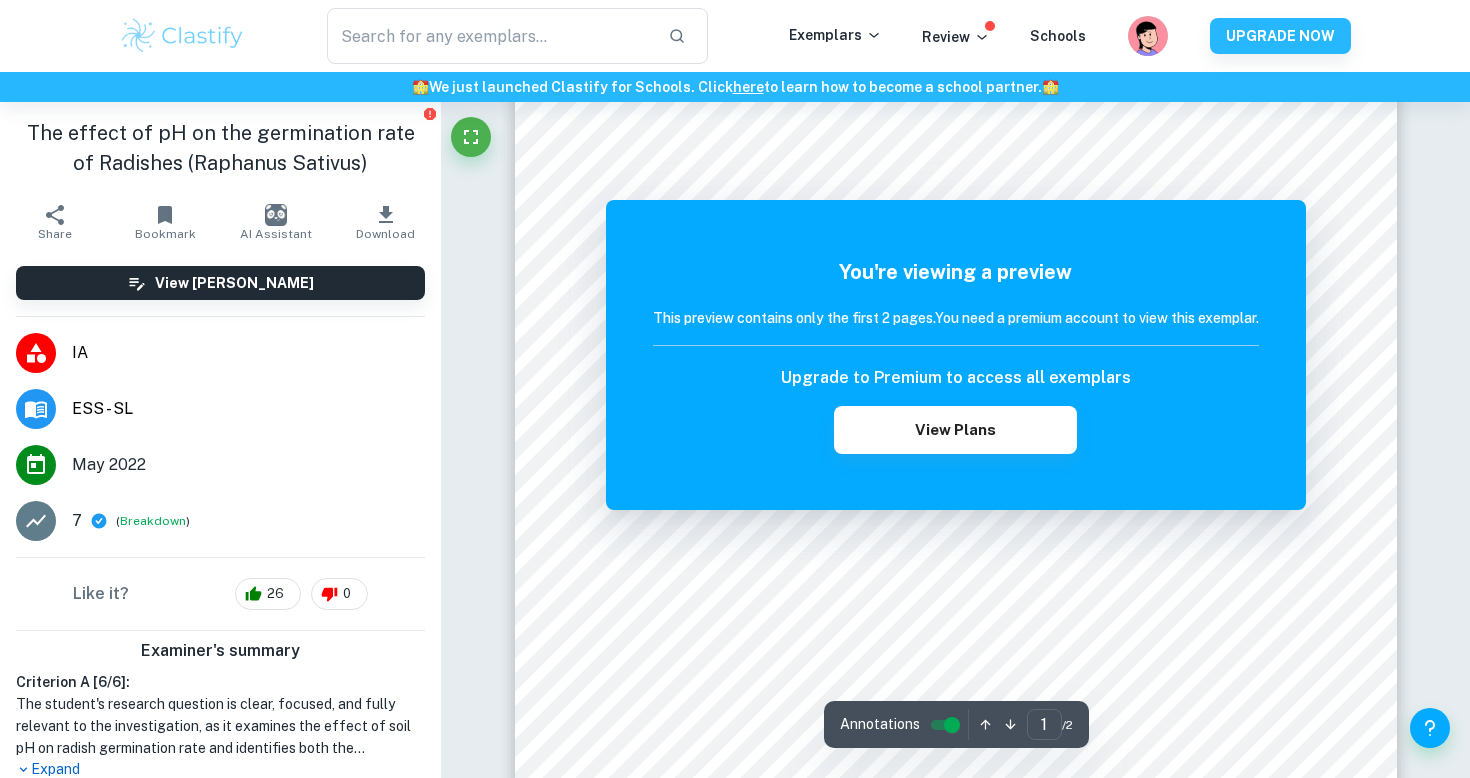 scroll, scrollTop: 509, scrollLeft: 0, axis: vertical 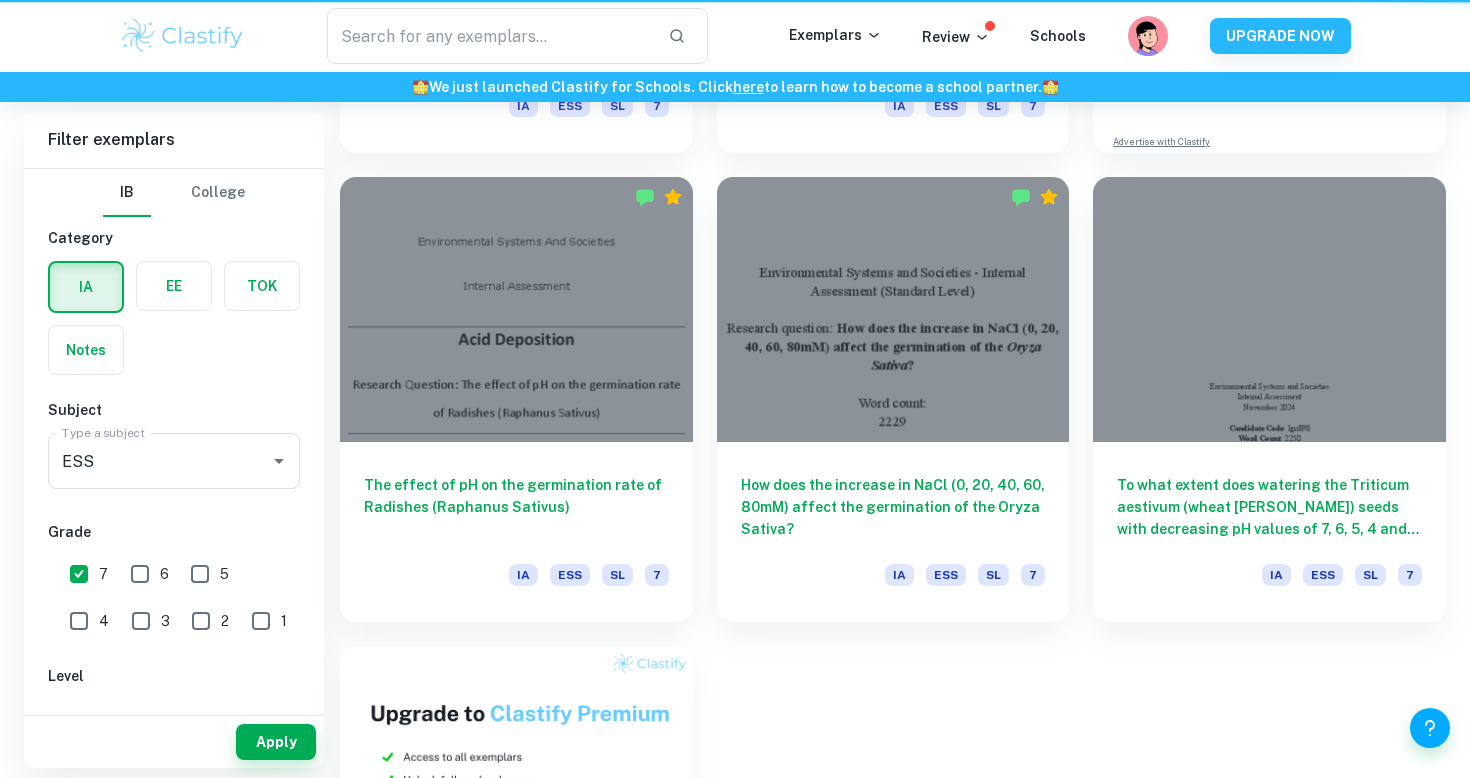 type on "germination" 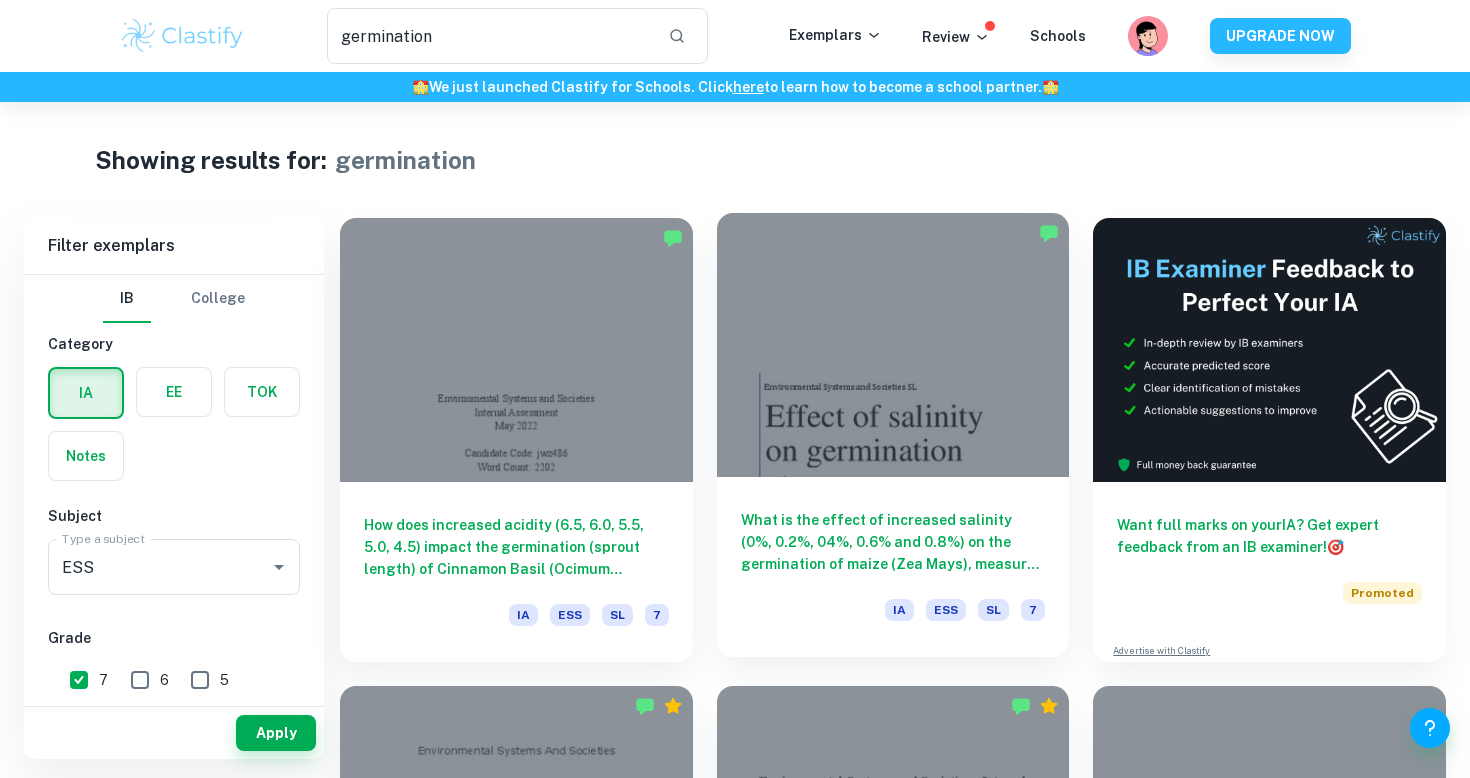 scroll, scrollTop: 0, scrollLeft: 0, axis: both 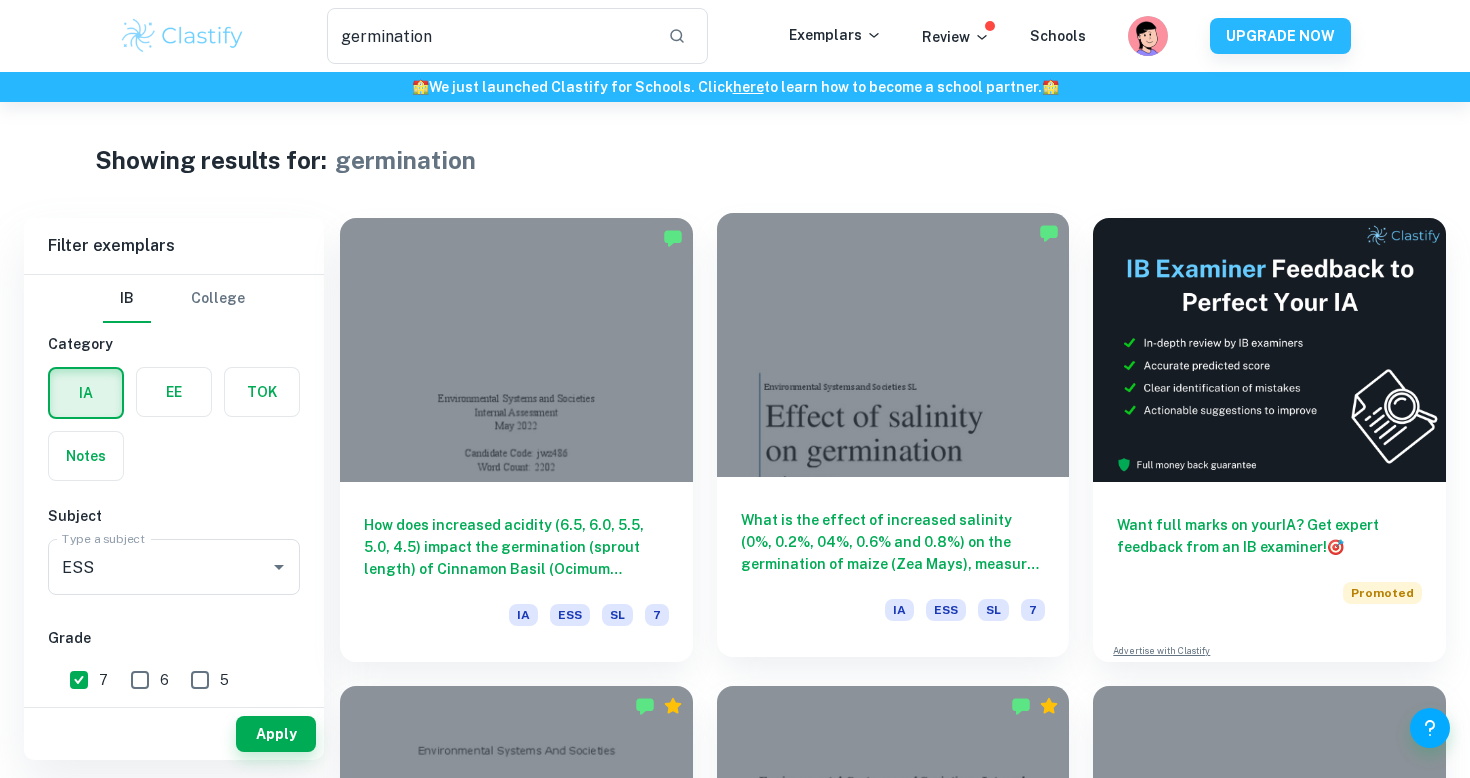 click at bounding box center [893, 345] 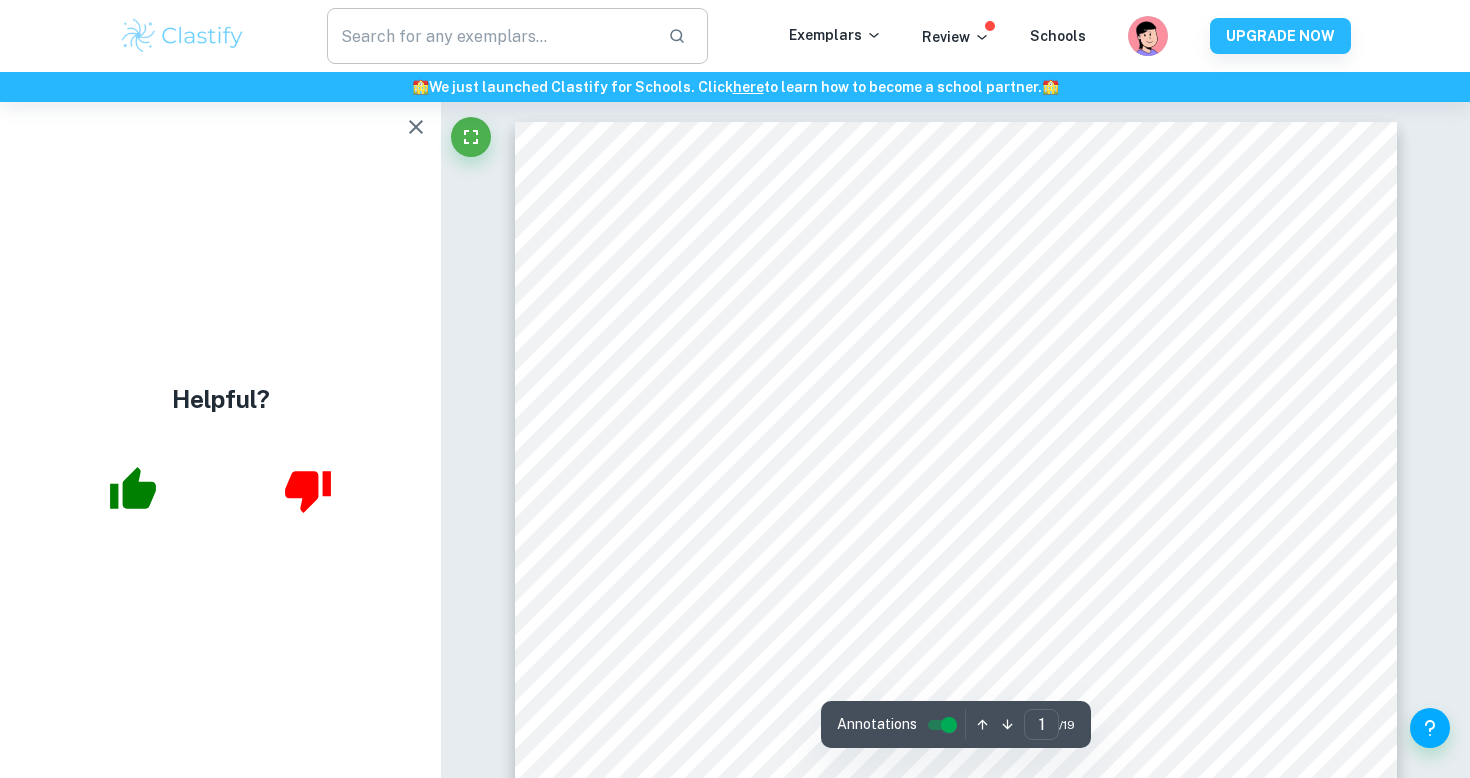 click at bounding box center (489, 36) 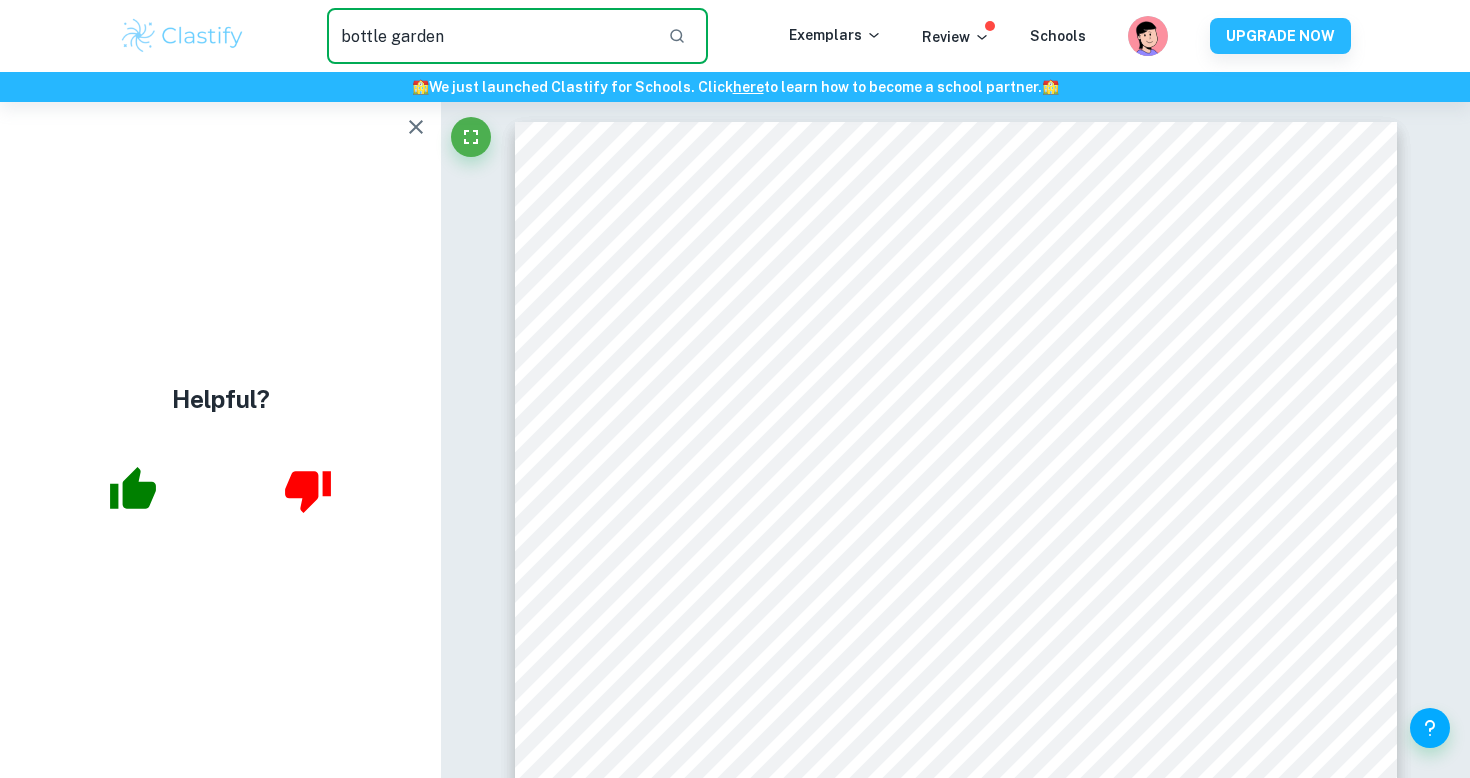 type on "bottle garden" 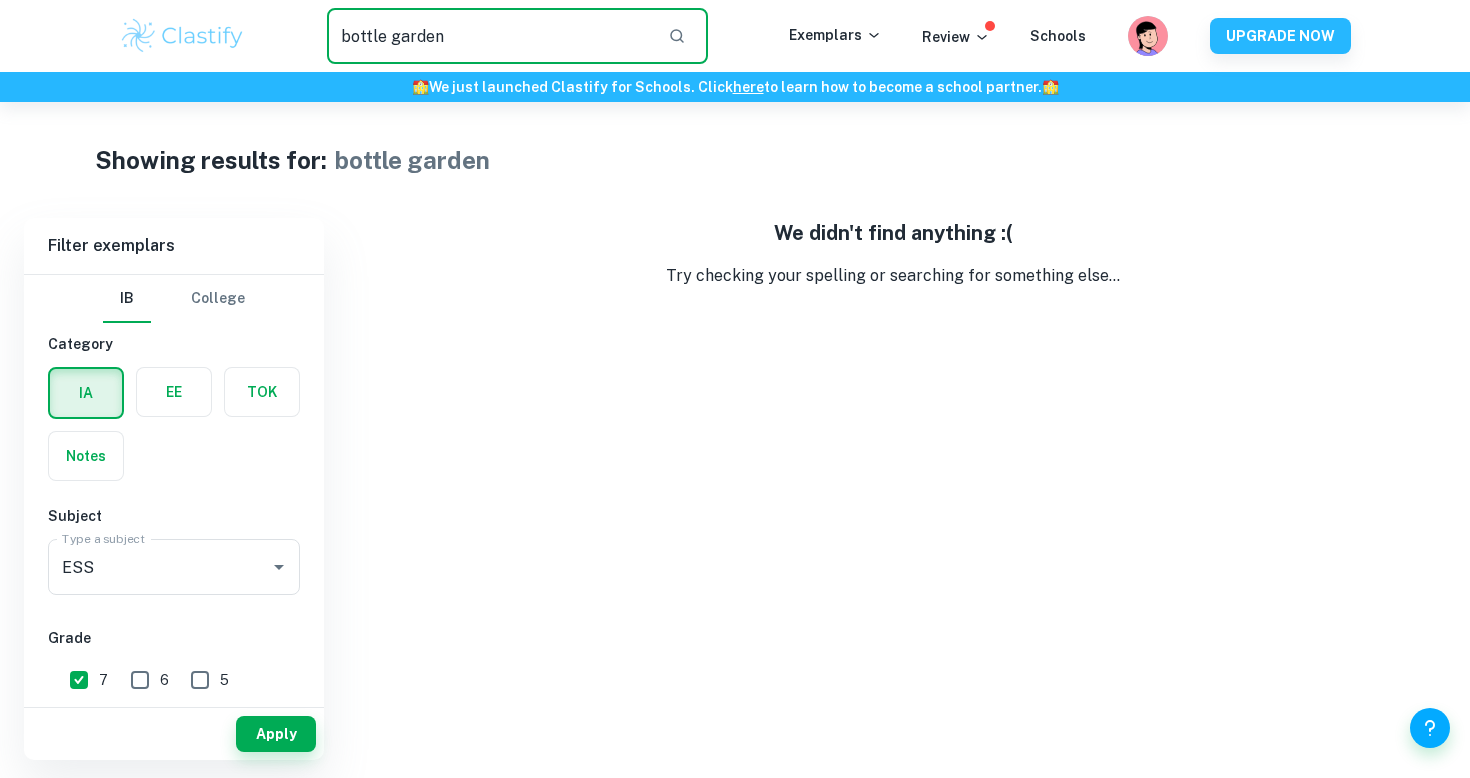 drag, startPoint x: 483, startPoint y: 59, endPoint x: 327, endPoint y: 39, distance: 157.27682 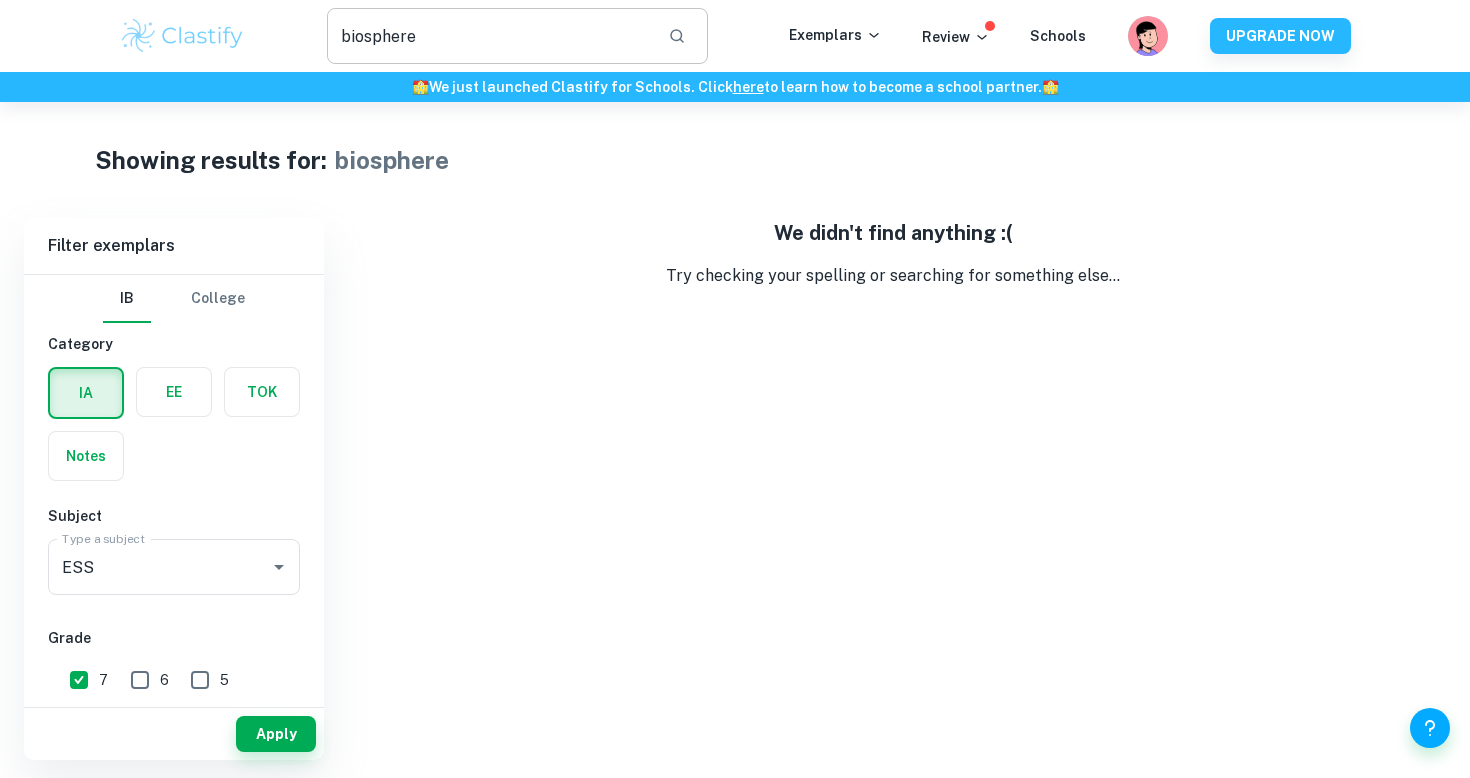 click on "biosphere" at bounding box center [489, 36] 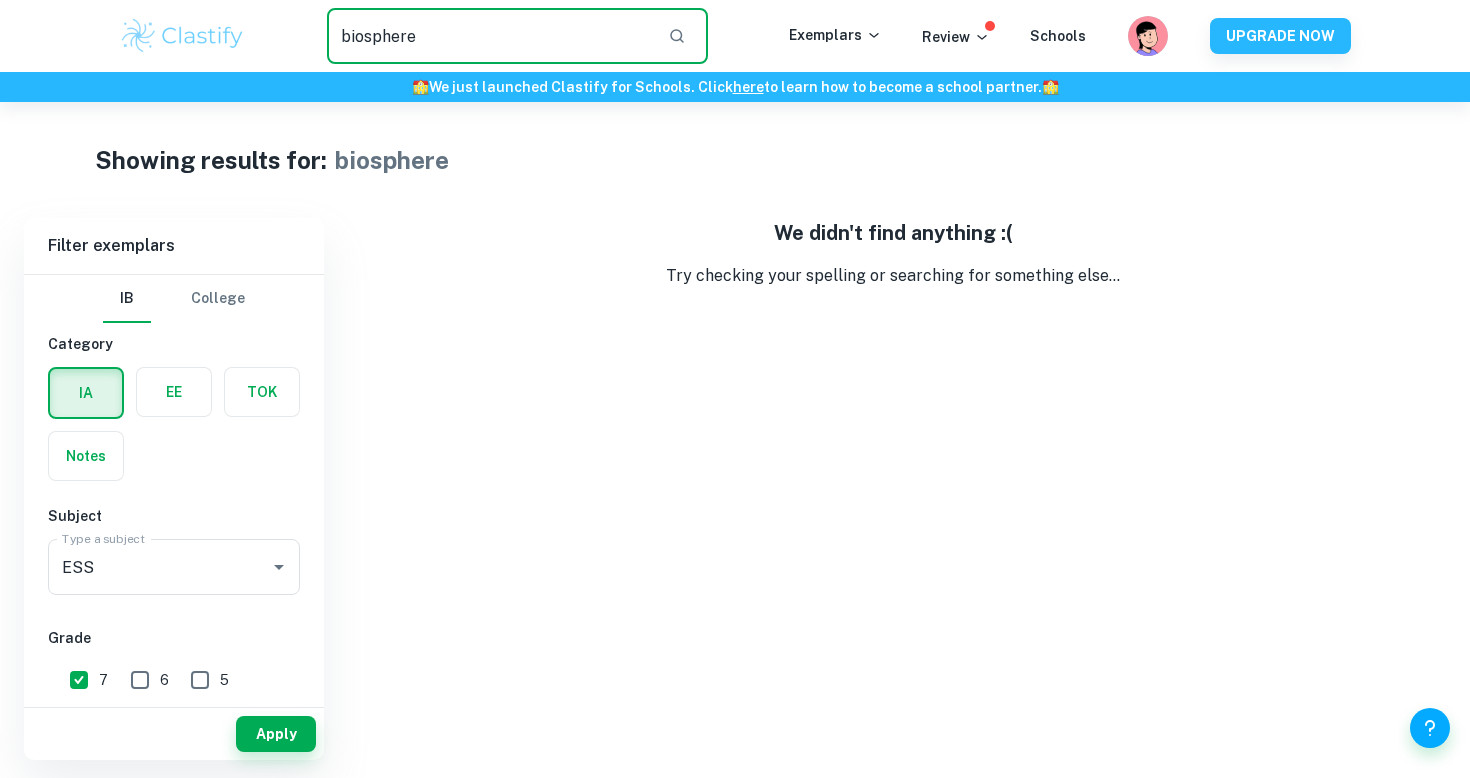 drag, startPoint x: 578, startPoint y: 39, endPoint x: 290, endPoint y: 24, distance: 288.39035 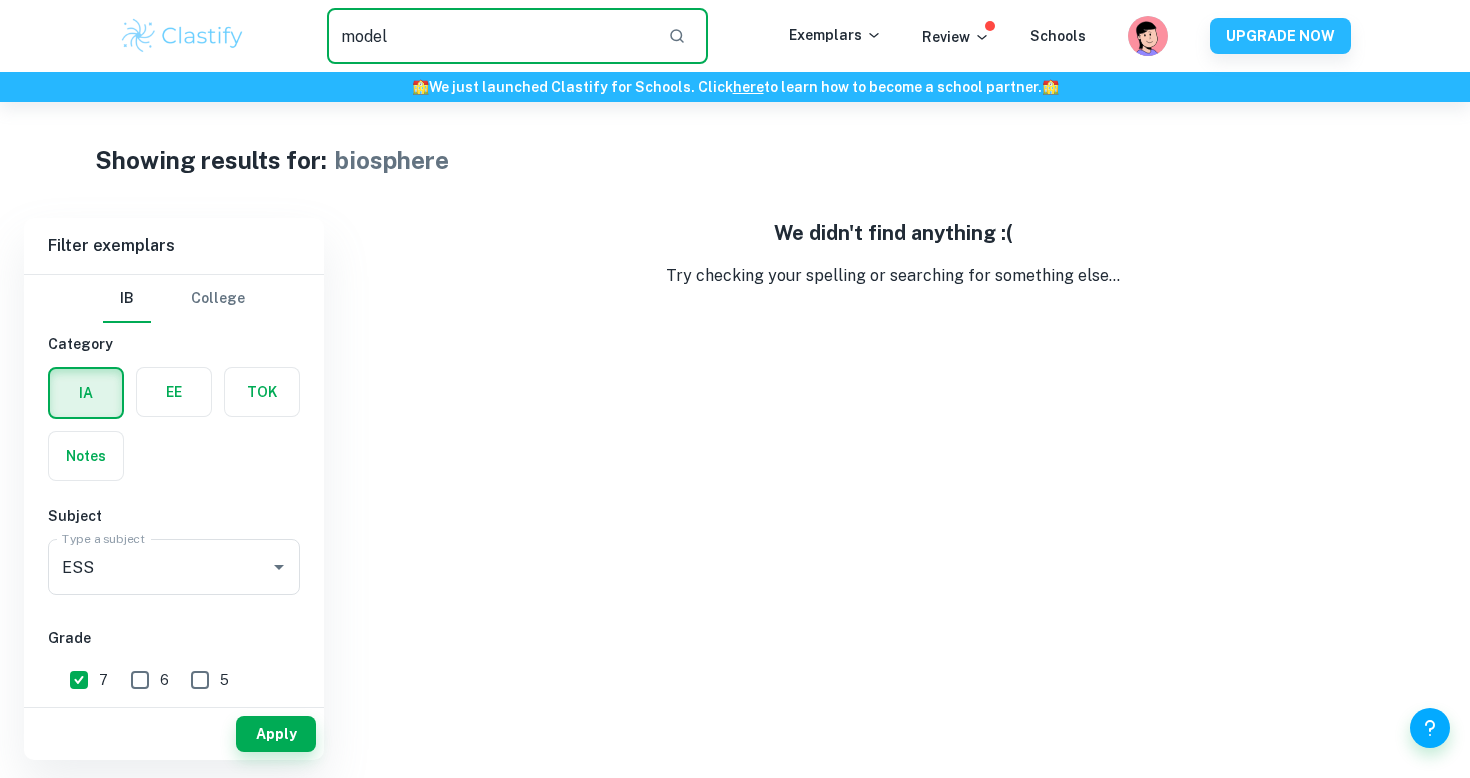 type on "model" 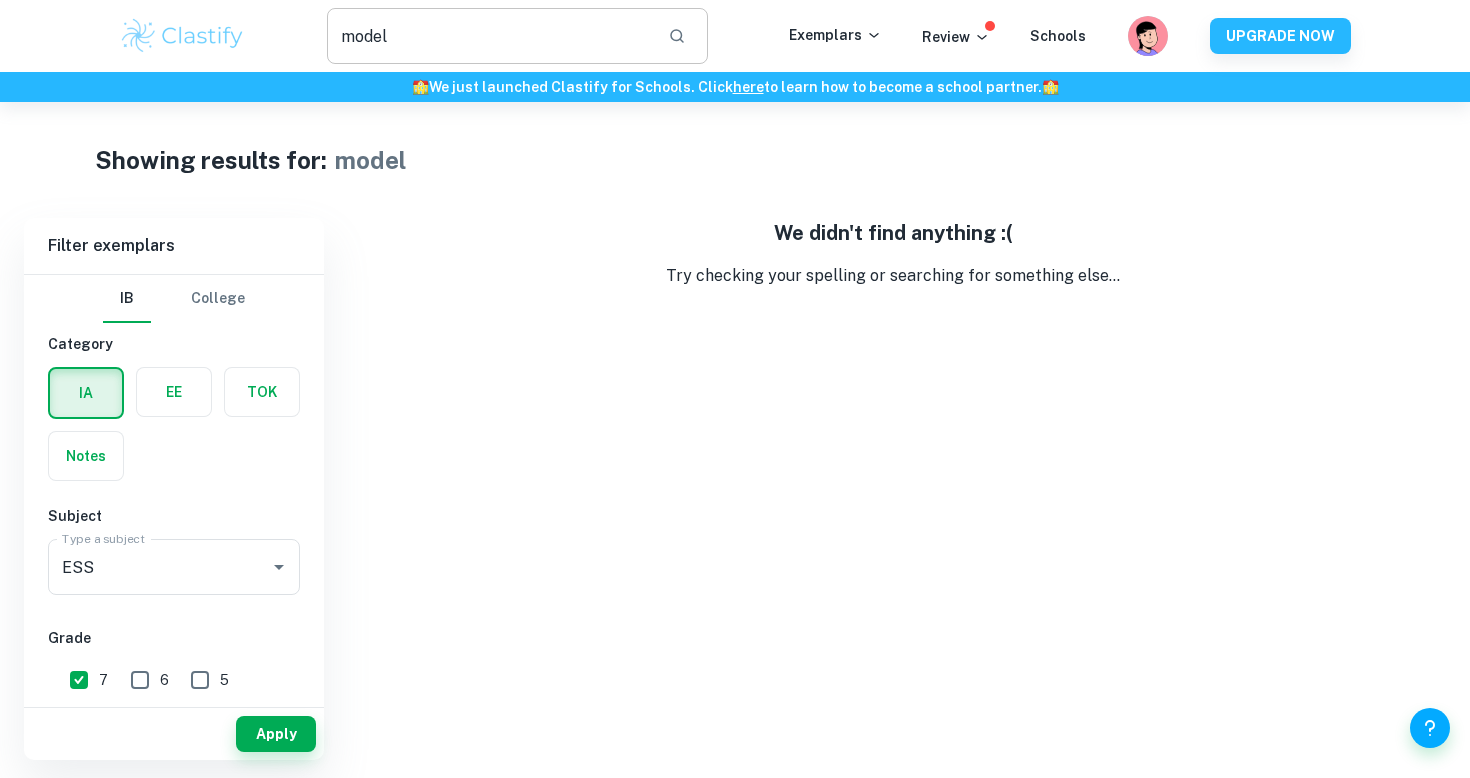click on "model" at bounding box center (489, 36) 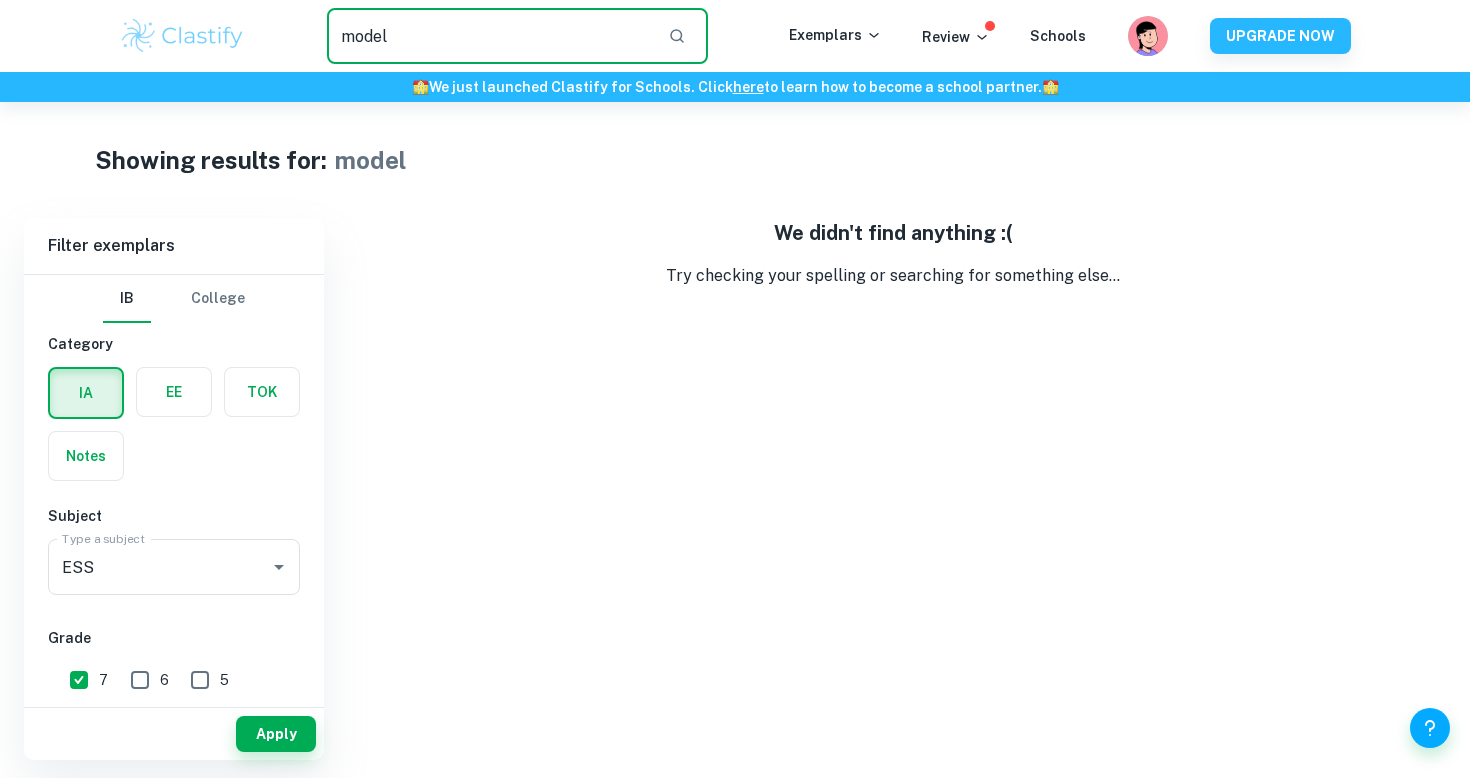 drag, startPoint x: 433, startPoint y: 44, endPoint x: 271, endPoint y: 39, distance: 162.07715 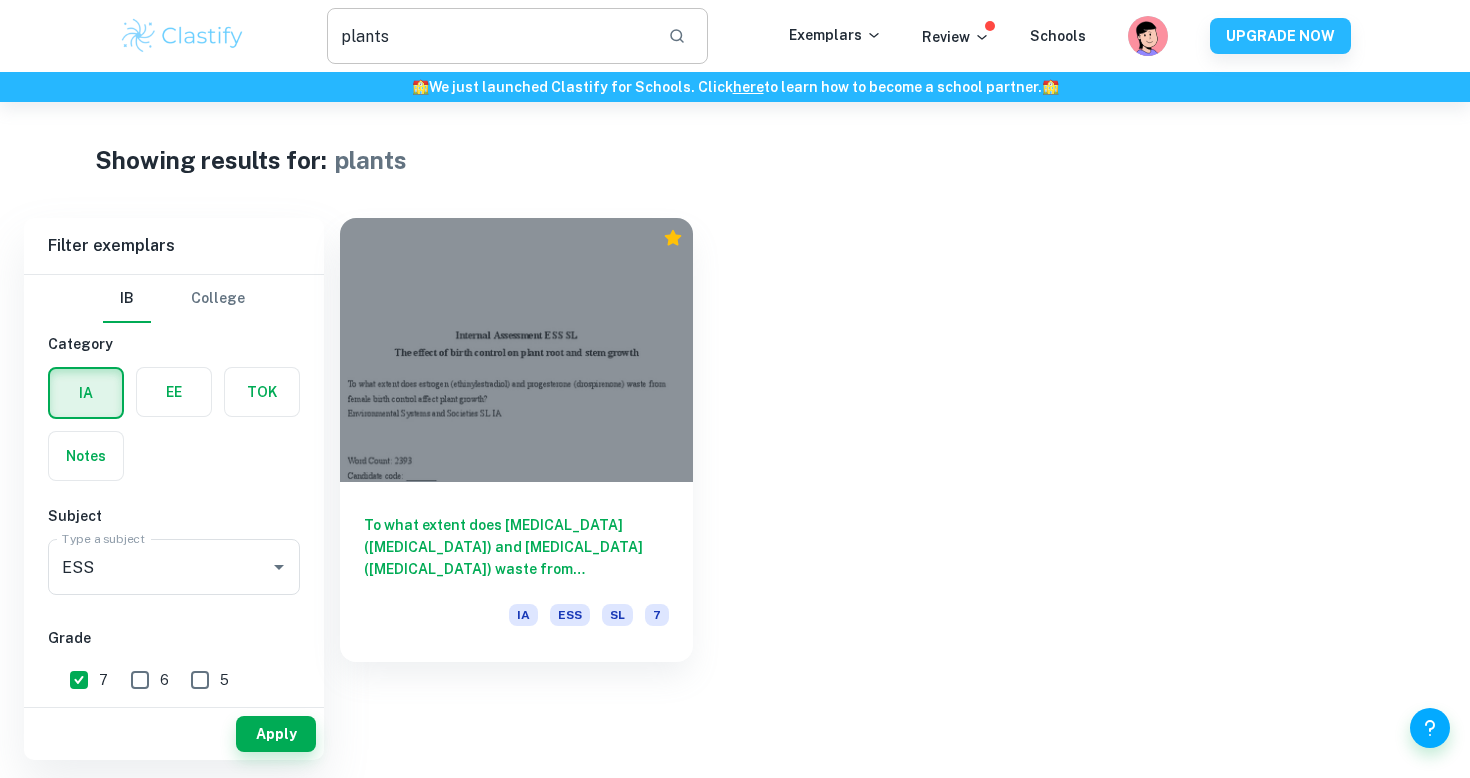 click on "plants" at bounding box center (489, 36) 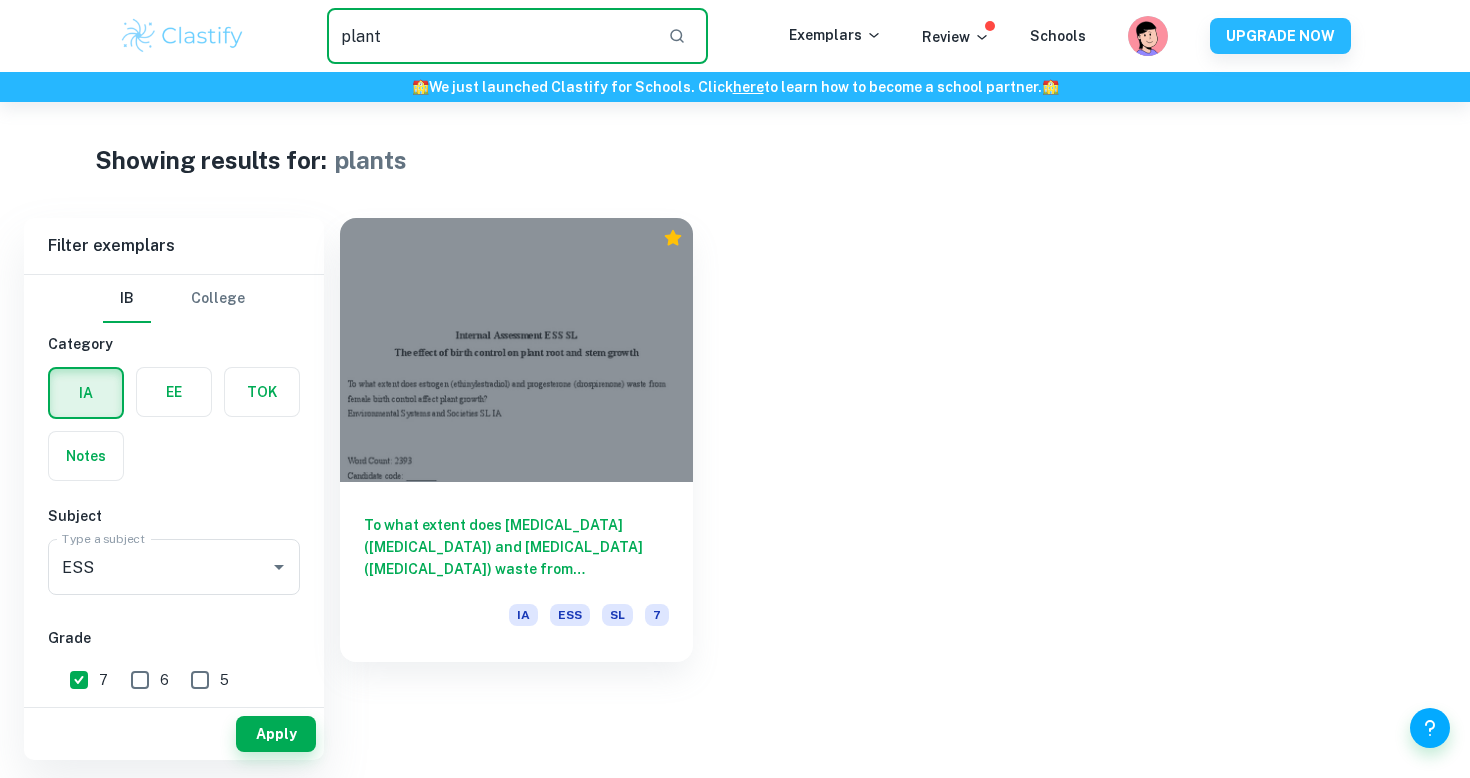 type on "plant" 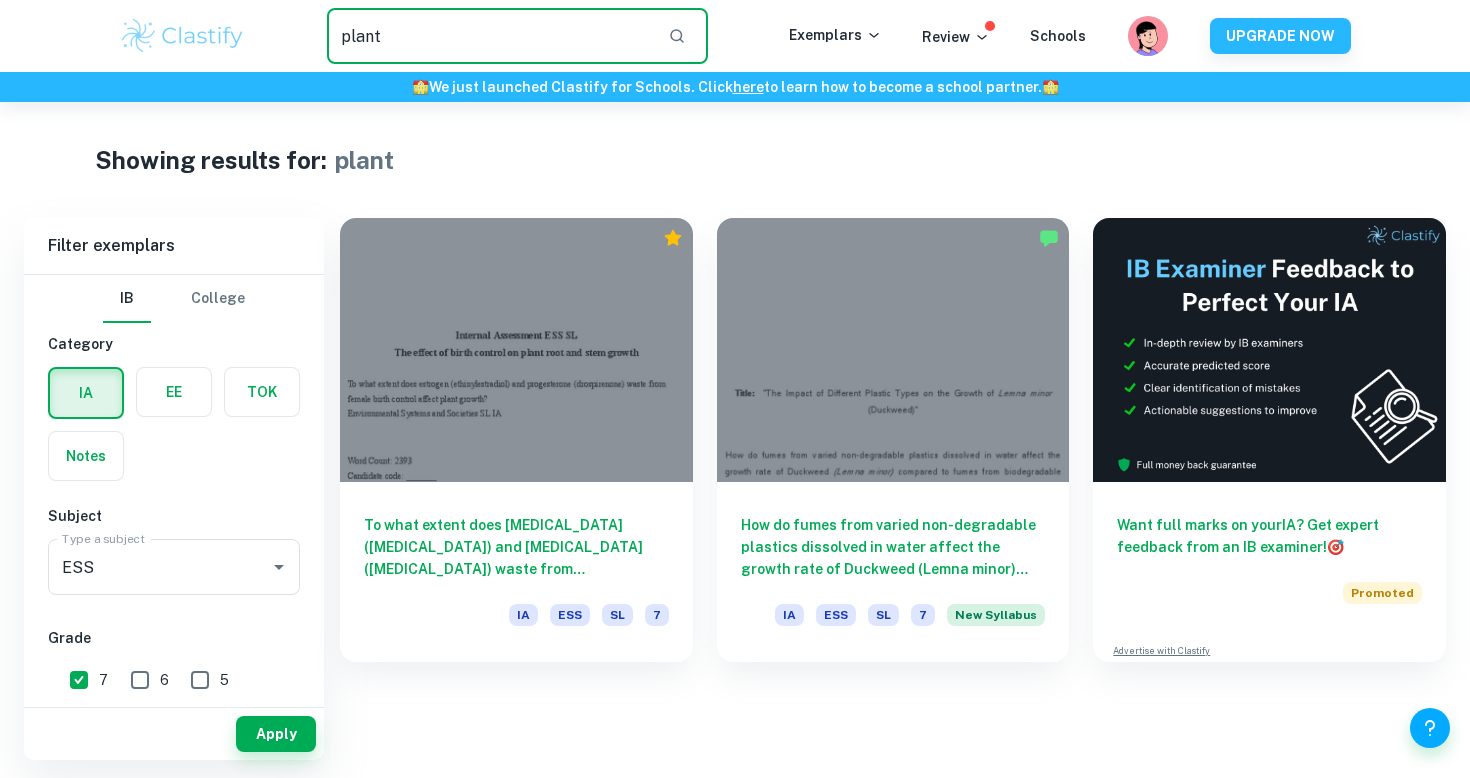 drag, startPoint x: 455, startPoint y: 37, endPoint x: 226, endPoint y: 37, distance: 229 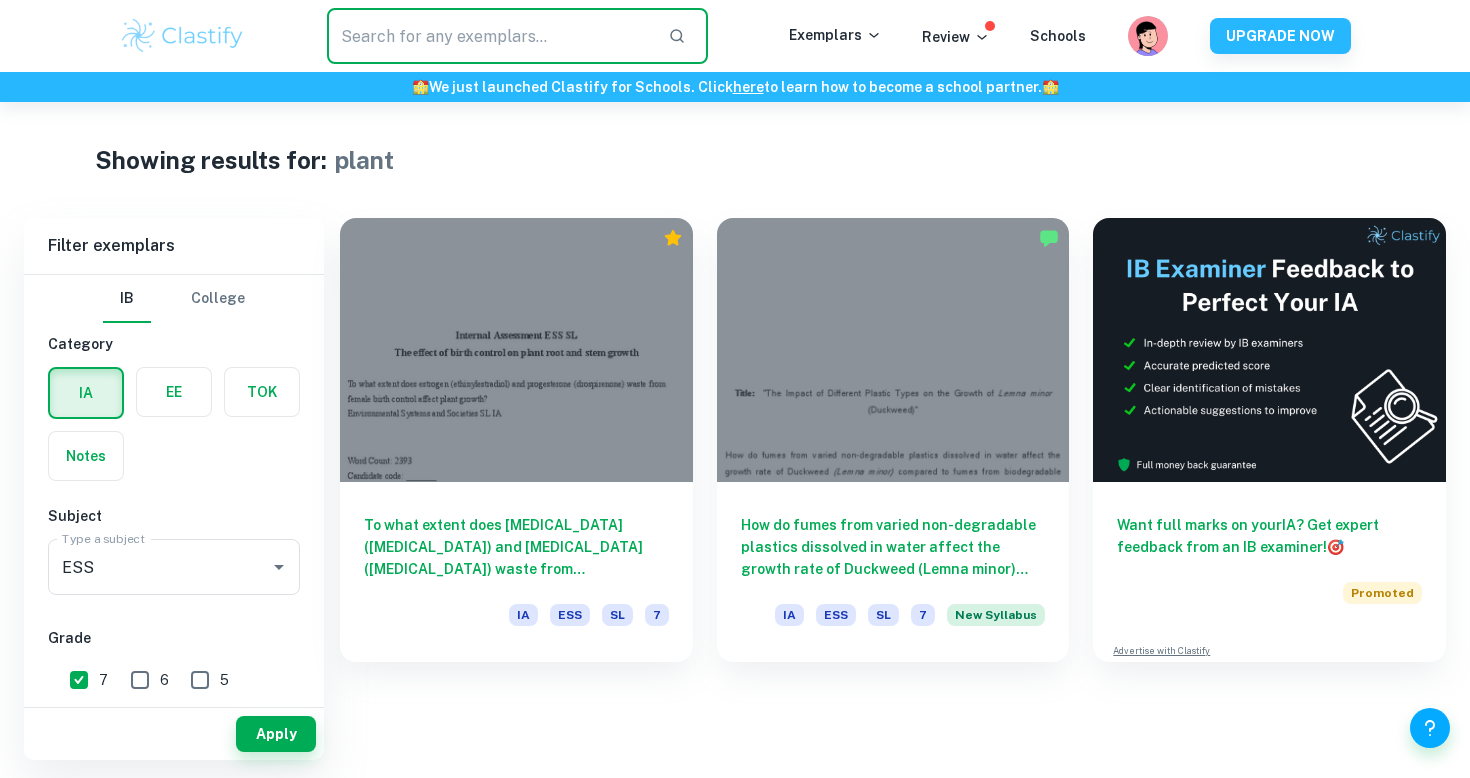 click 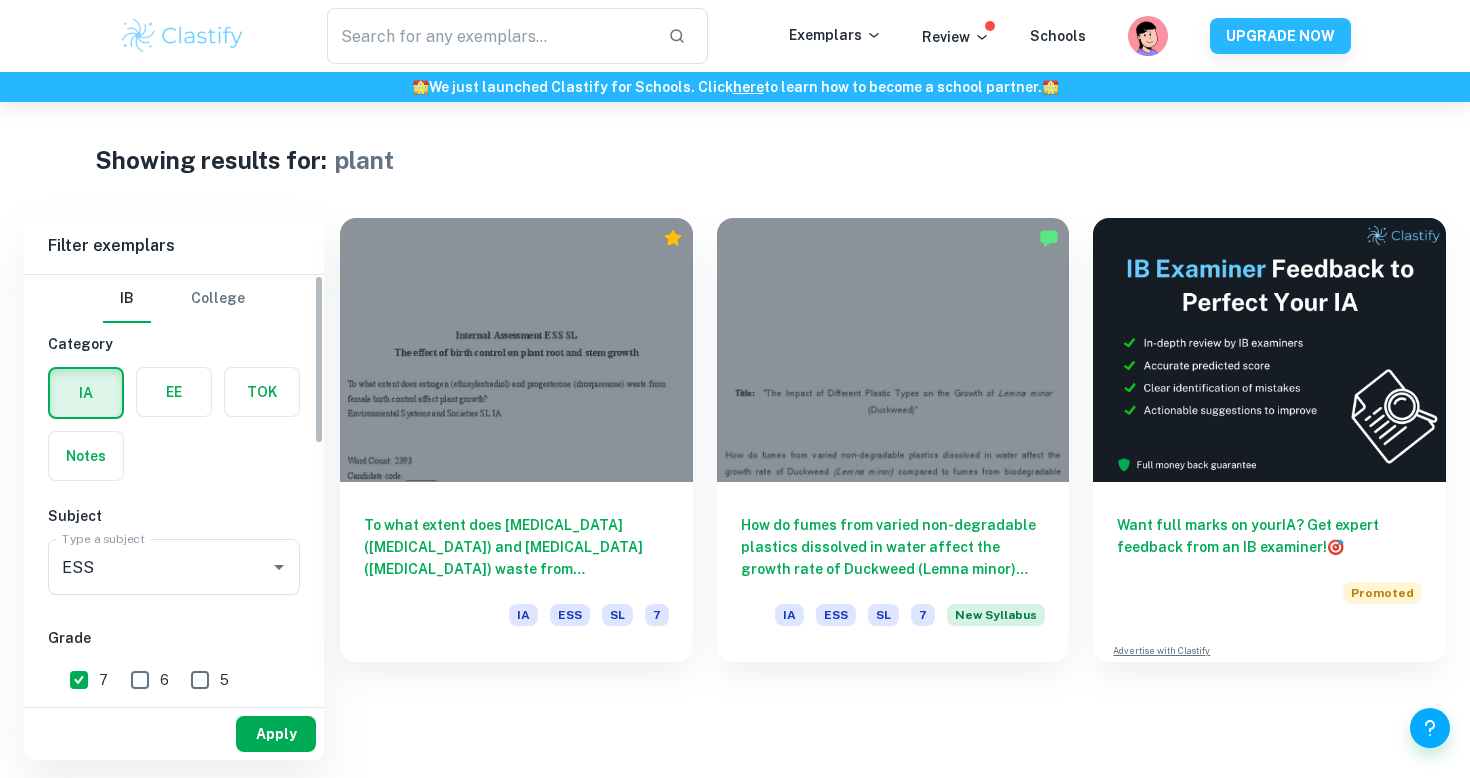 click on "Apply" at bounding box center (276, 734) 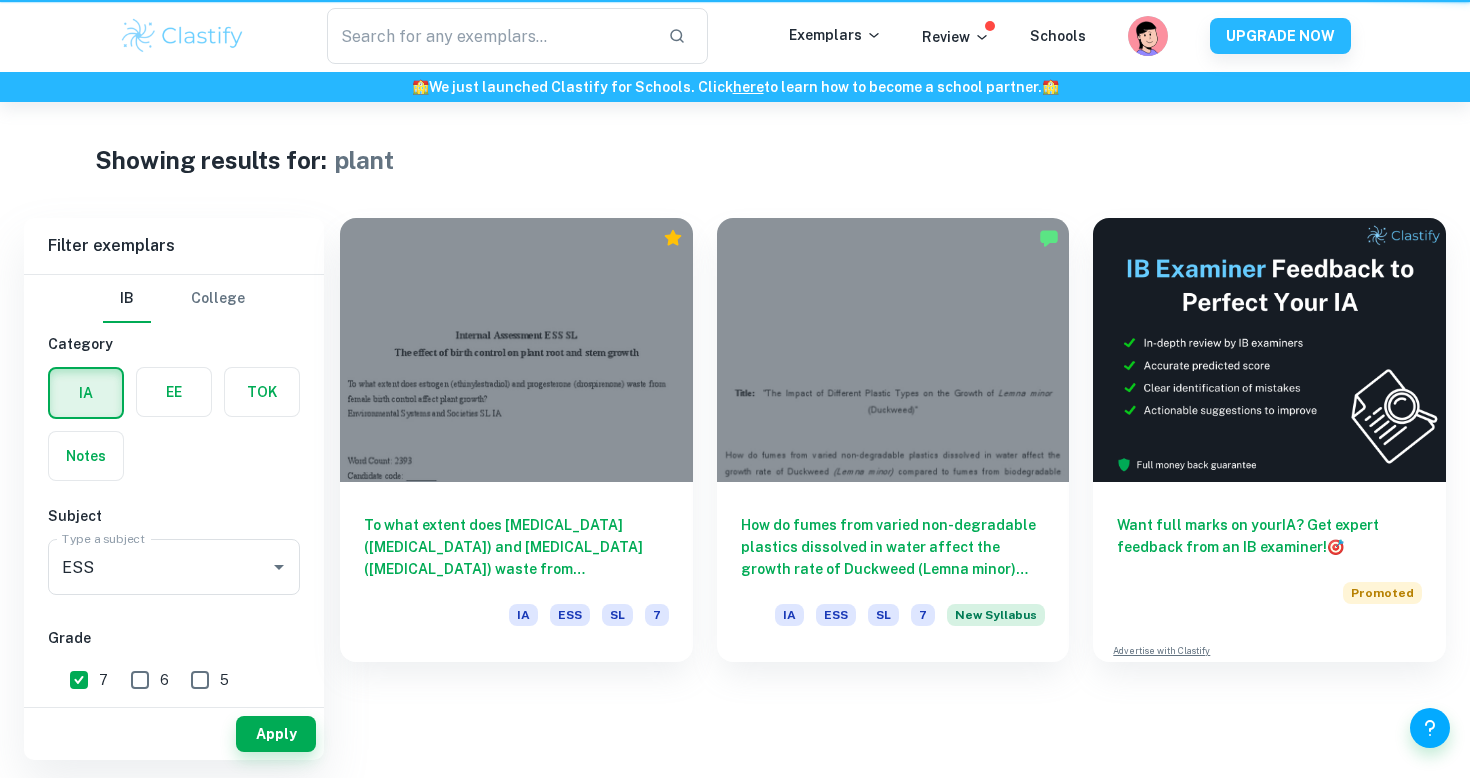 type on "plant" 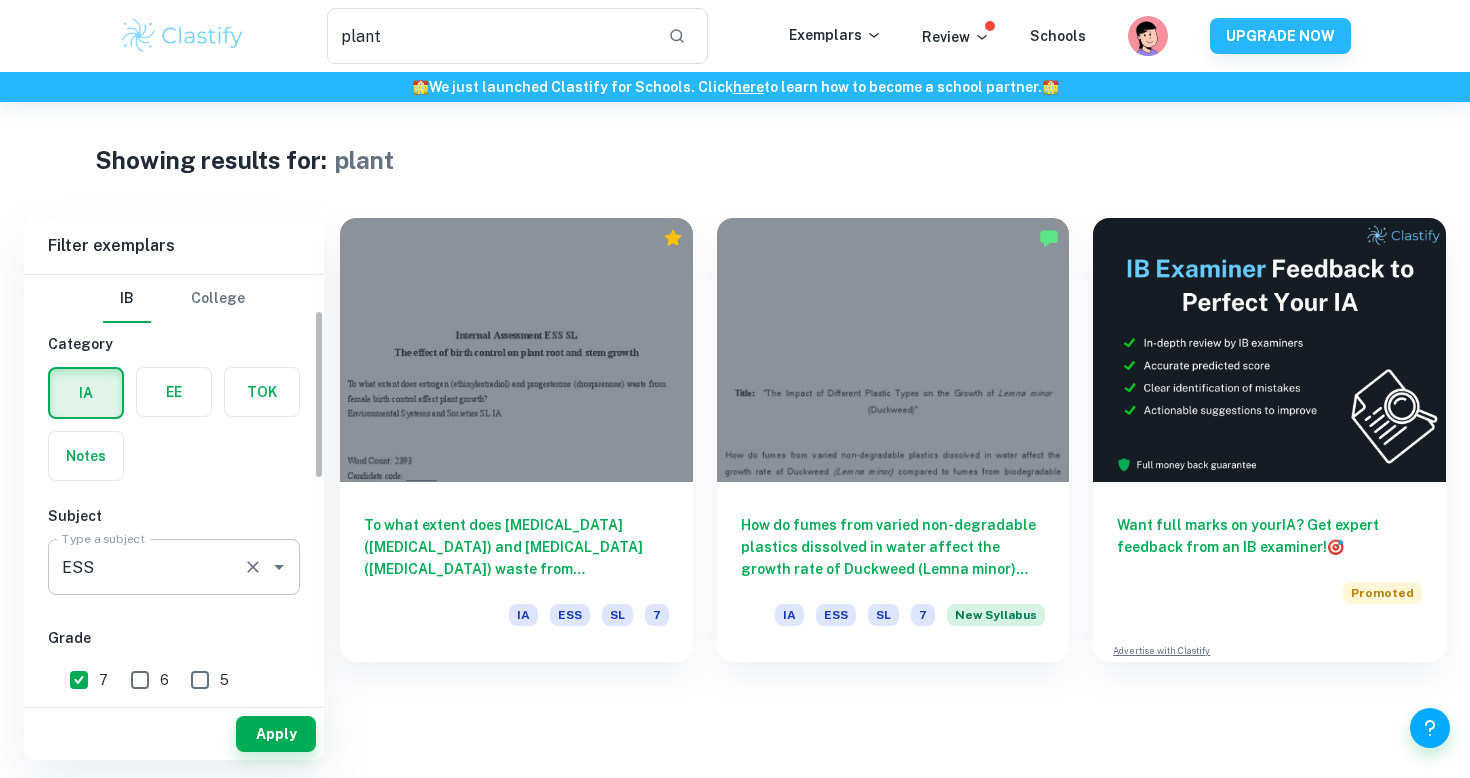 scroll, scrollTop: 223, scrollLeft: 0, axis: vertical 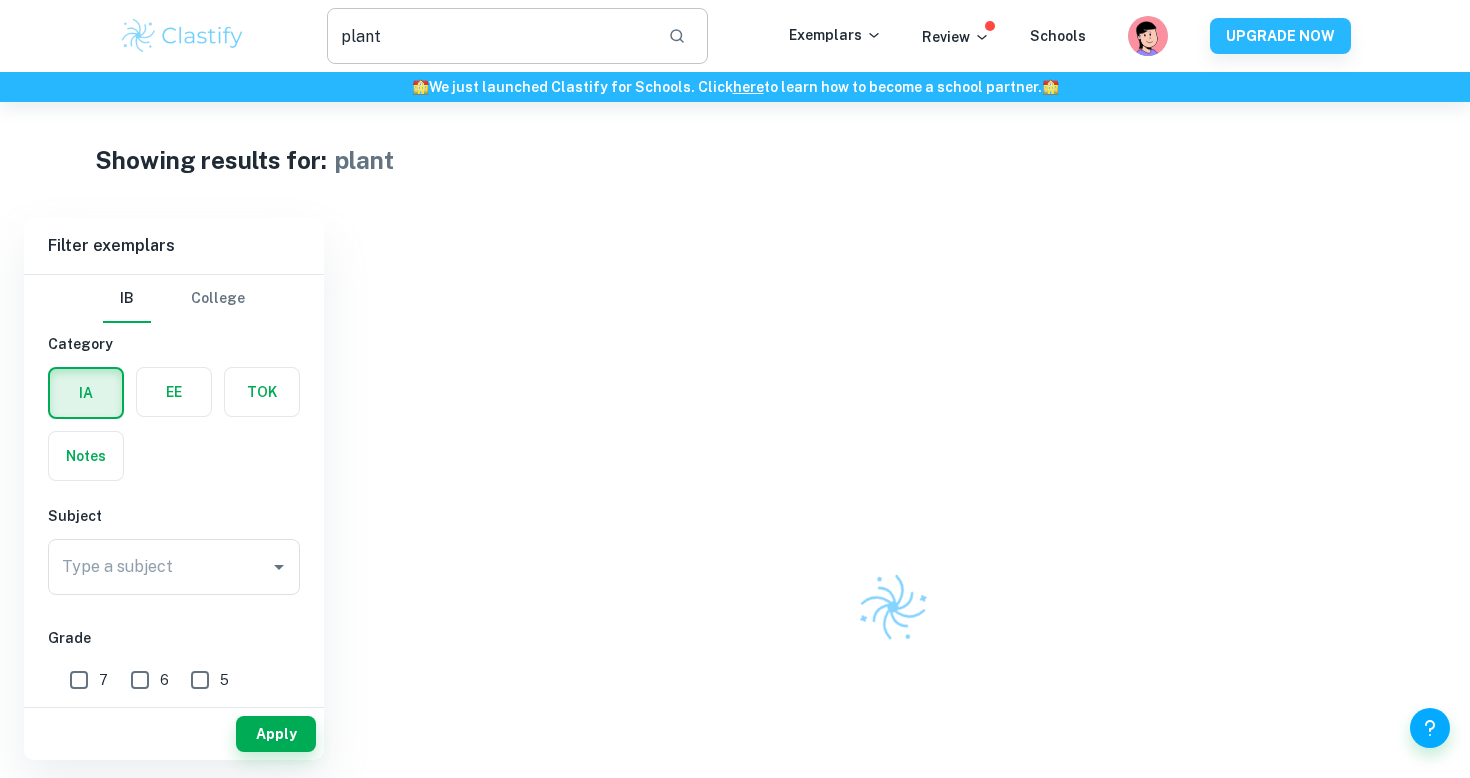 checkbox on "true" 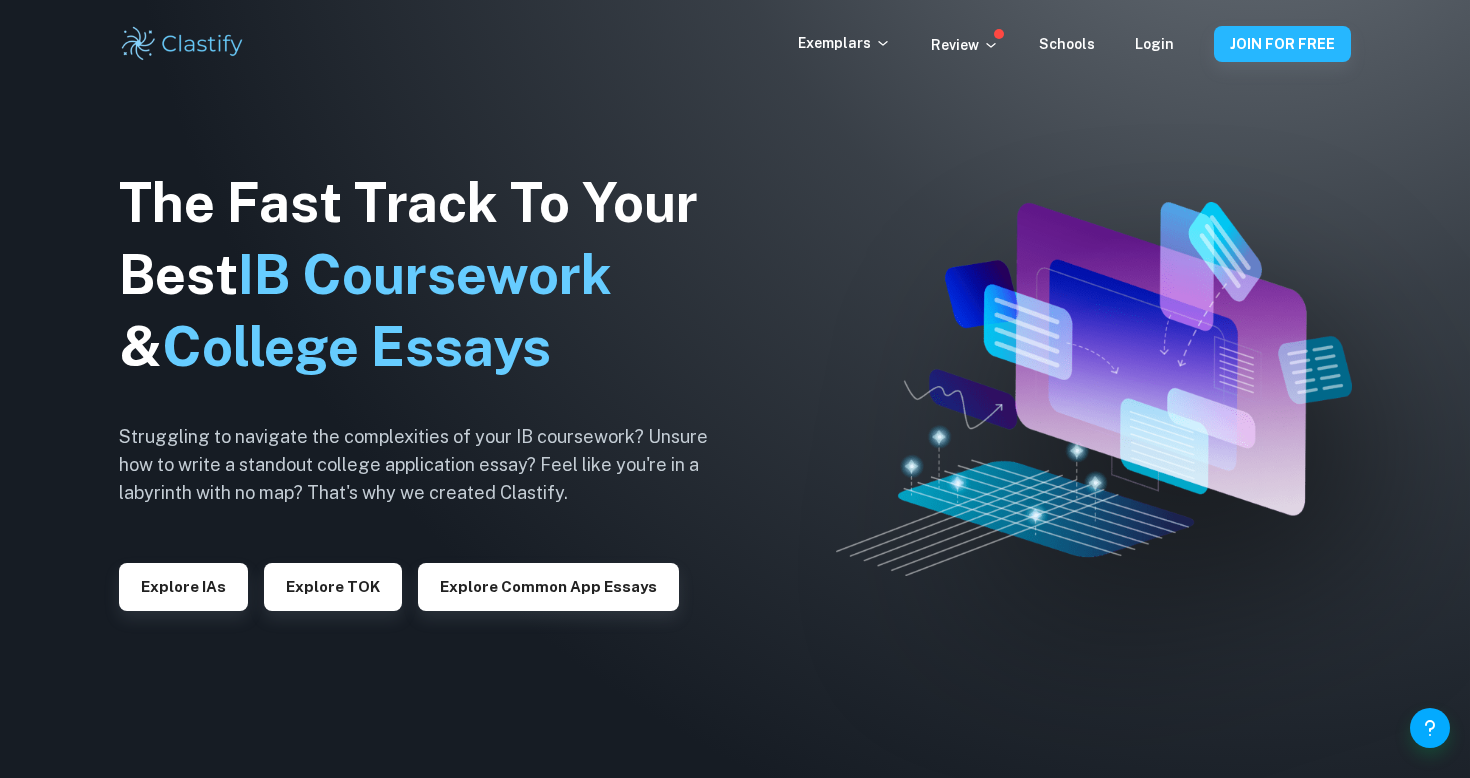scroll, scrollTop: 0, scrollLeft: 0, axis: both 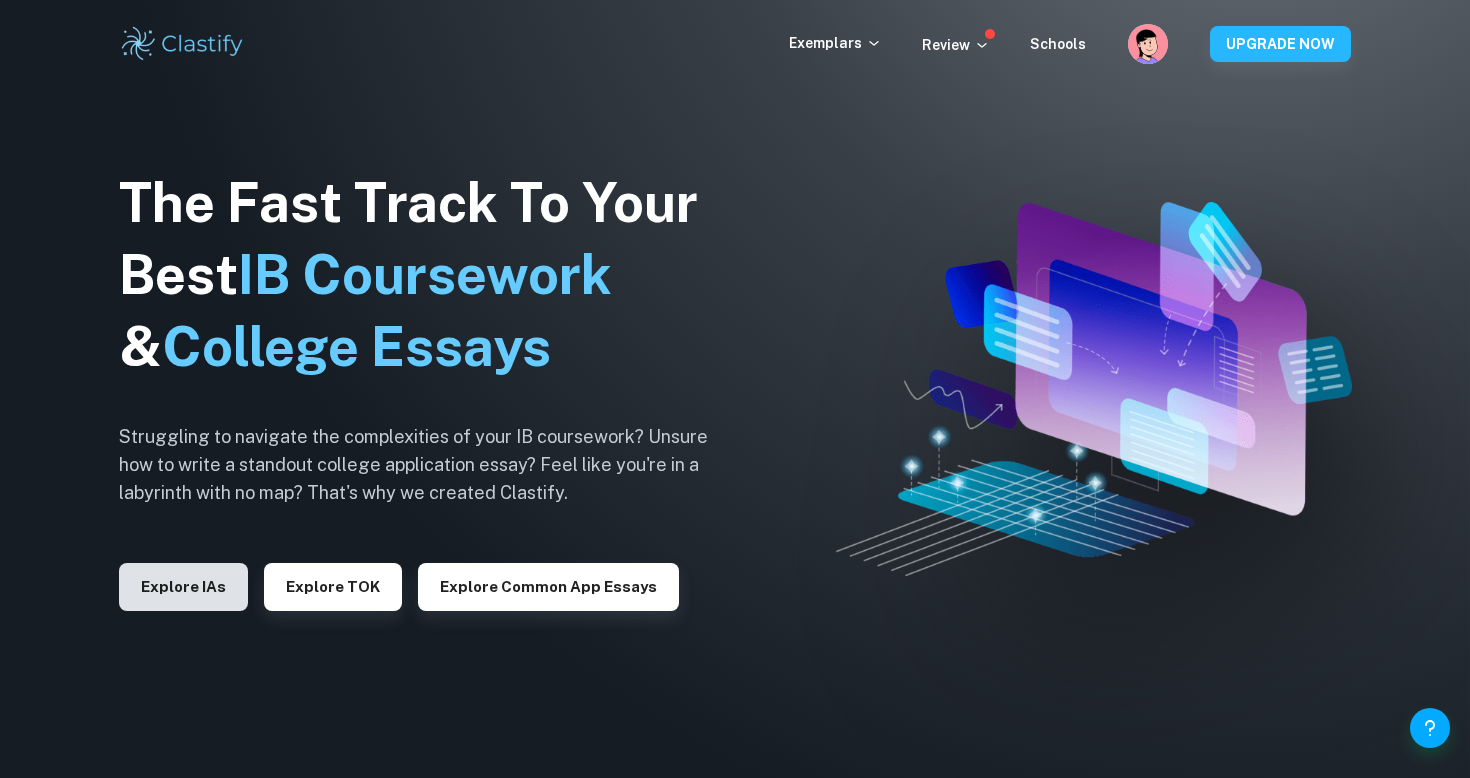 click on "Explore IAs" at bounding box center (183, 587) 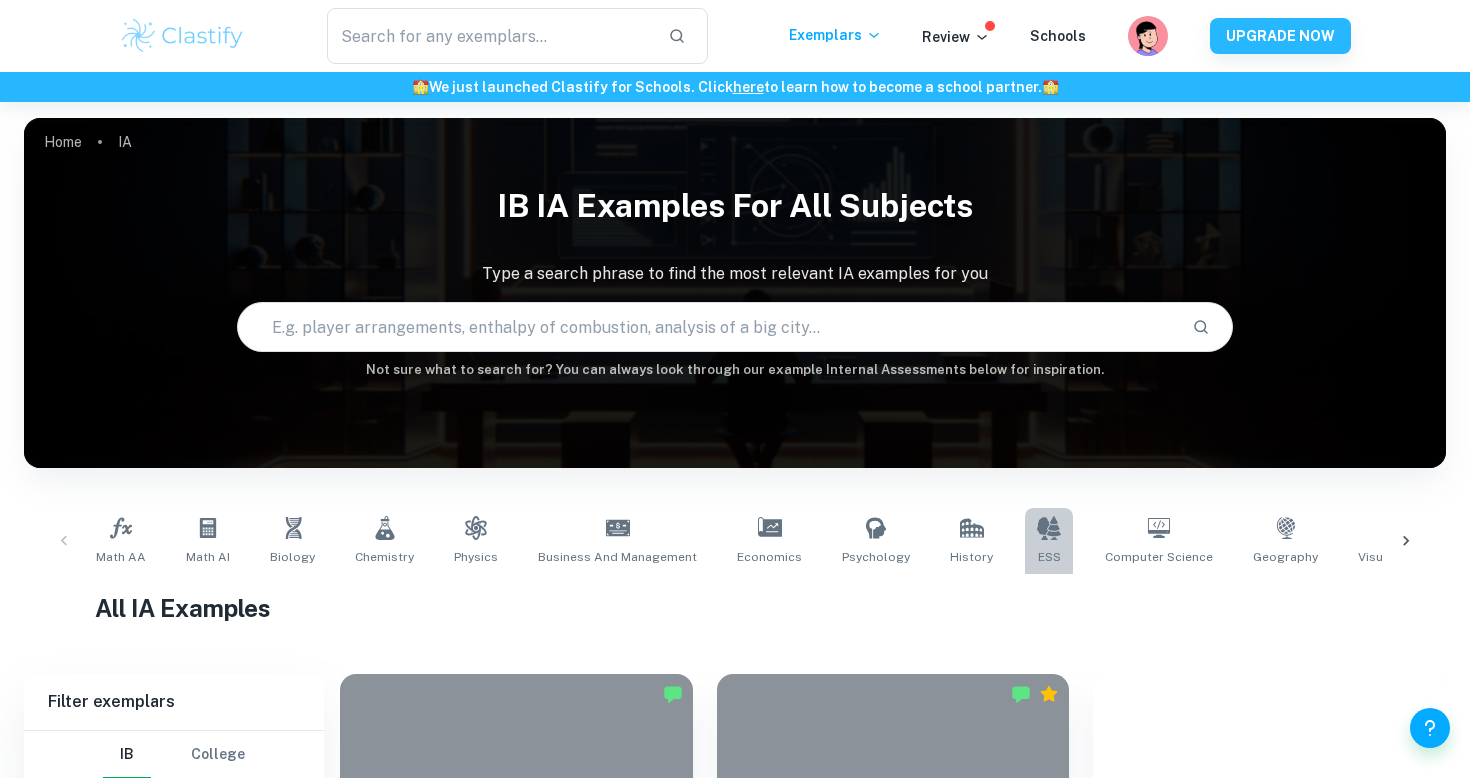 click on "ESS" at bounding box center (1049, 541) 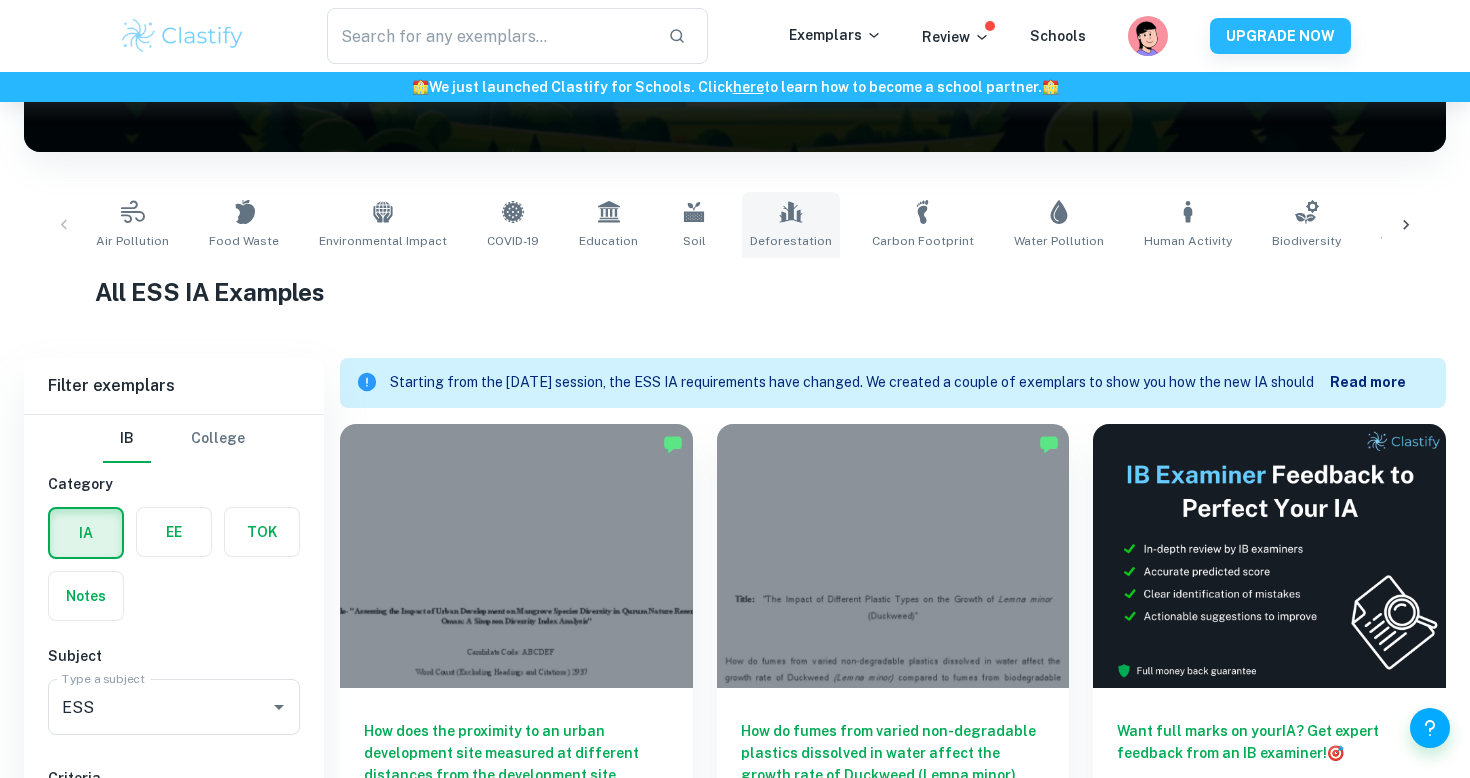 scroll, scrollTop: 436, scrollLeft: 0, axis: vertical 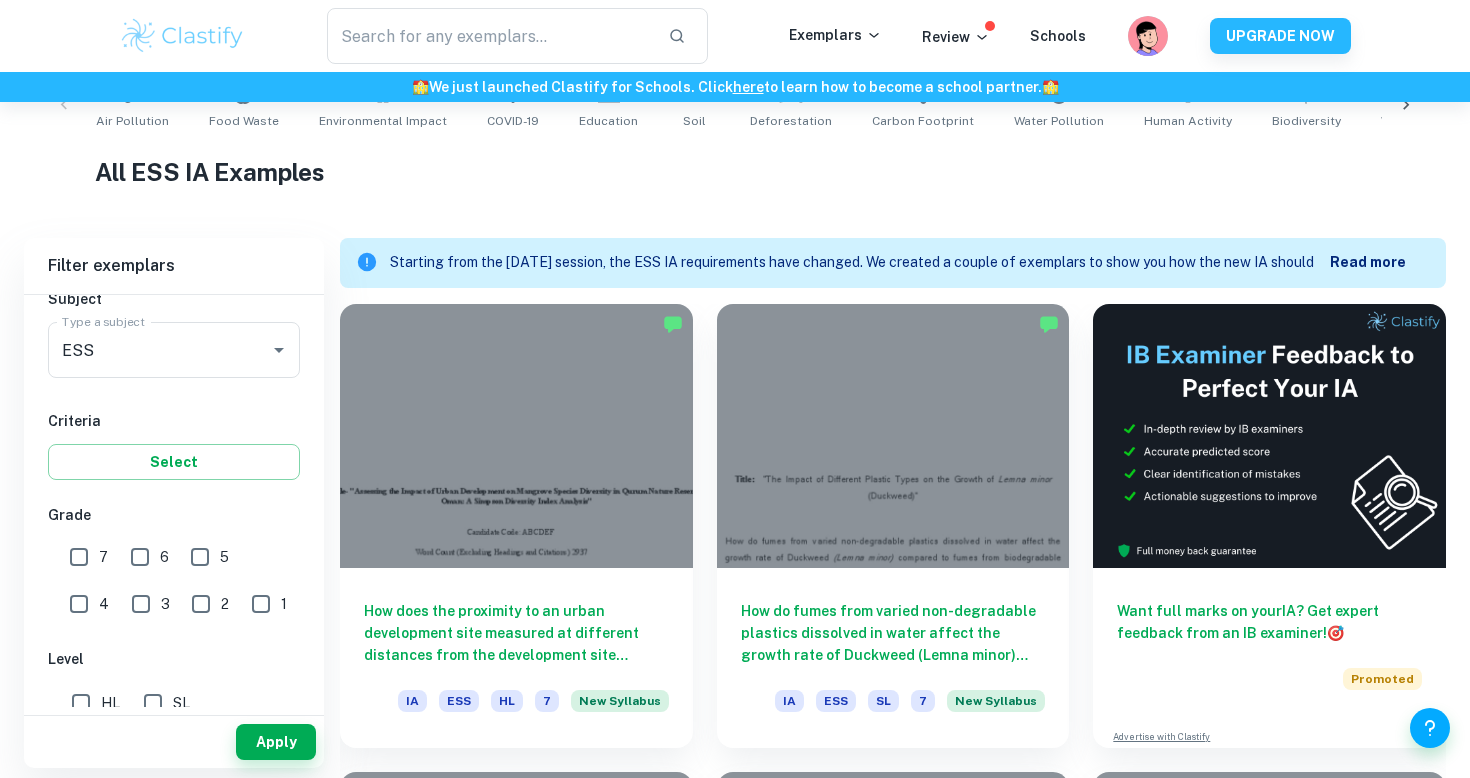 click on "7" at bounding box center [79, 557] 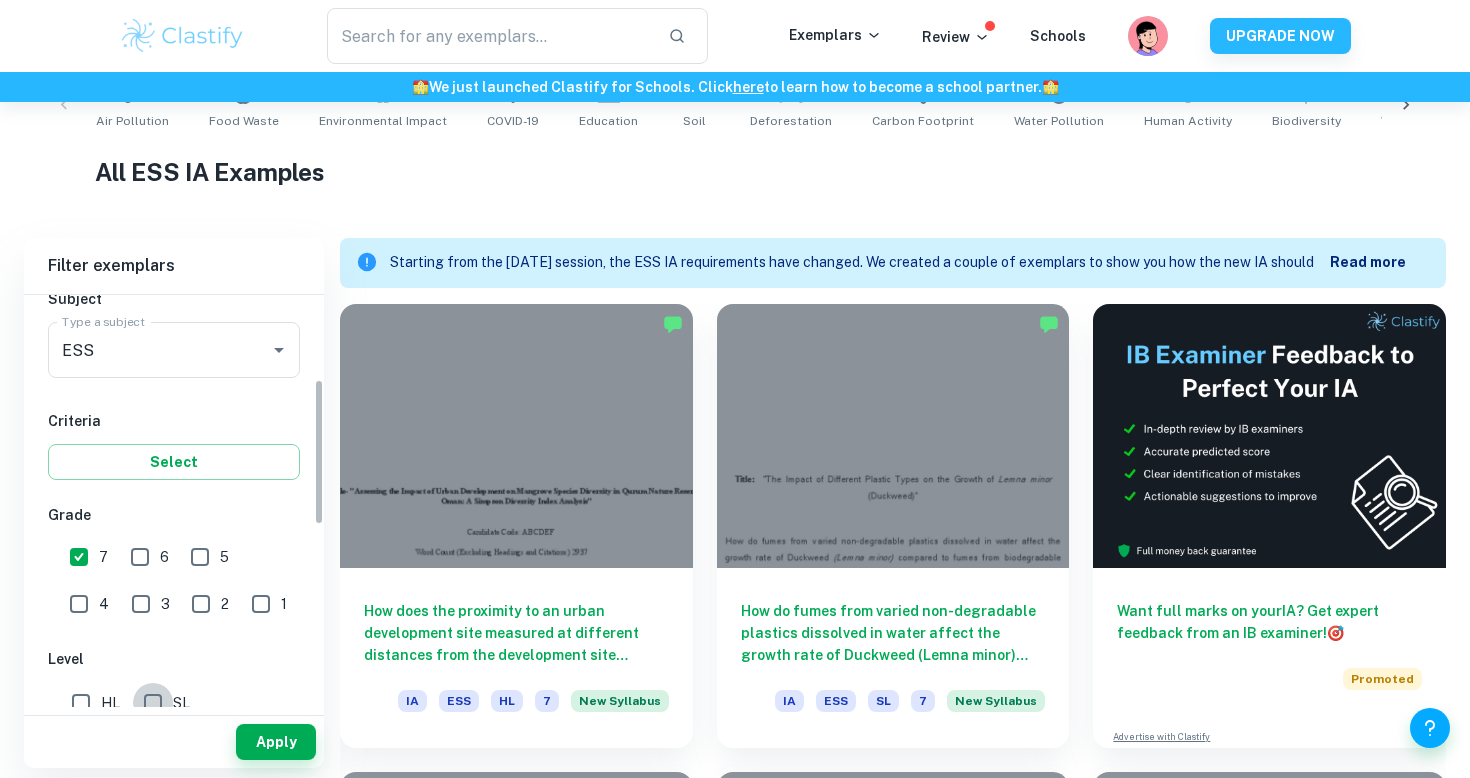click on "SL" at bounding box center (153, 703) 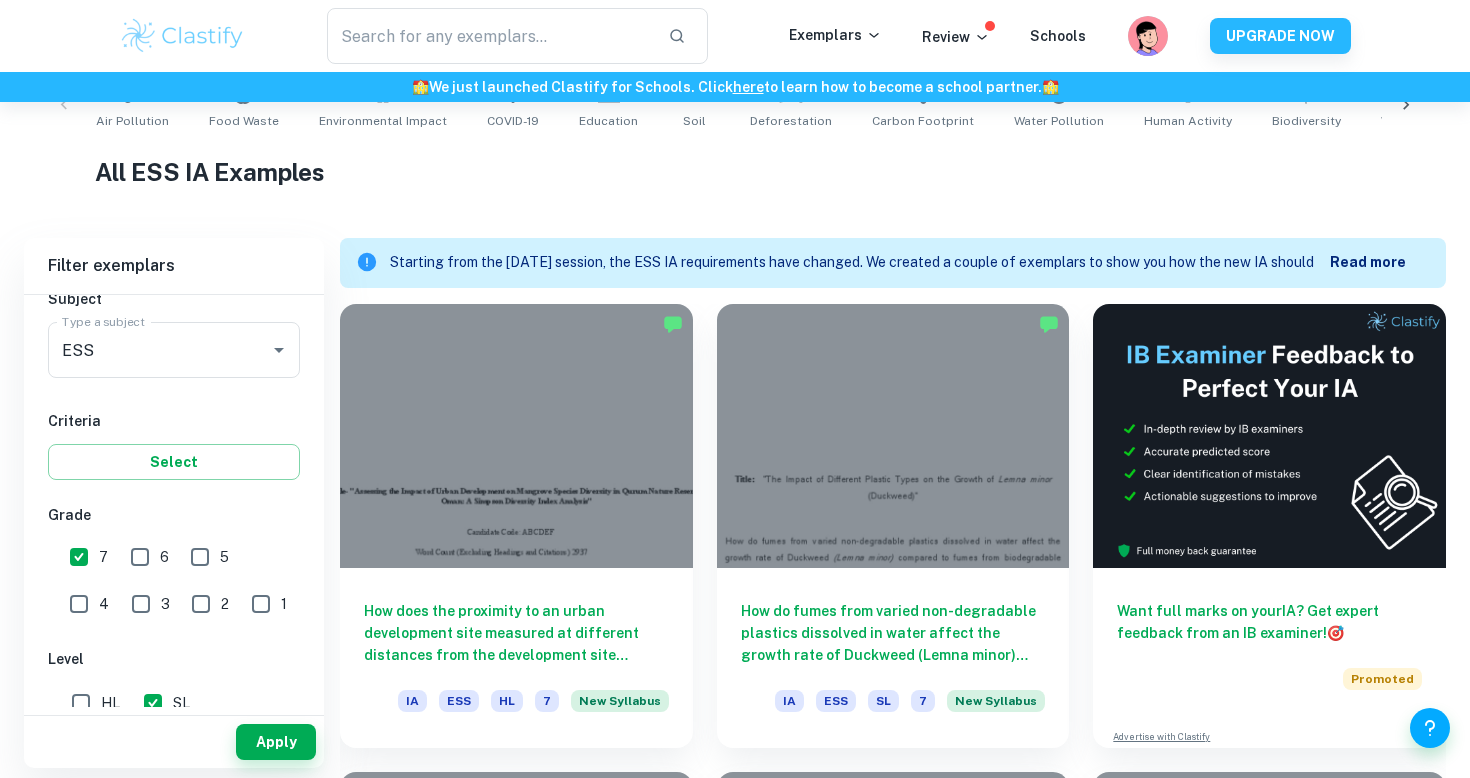 click on "Apply" at bounding box center [174, 737] 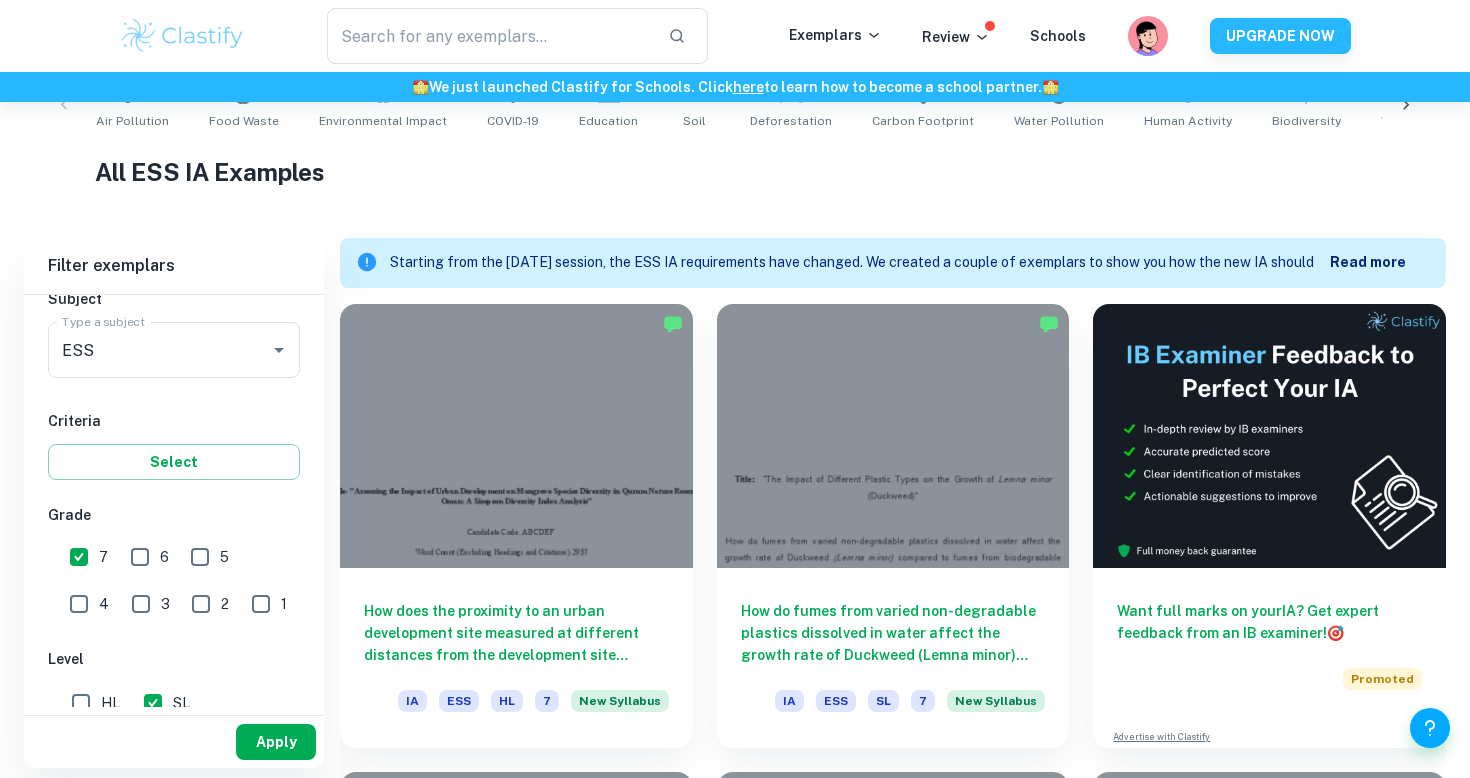 click on "Apply" at bounding box center [276, 742] 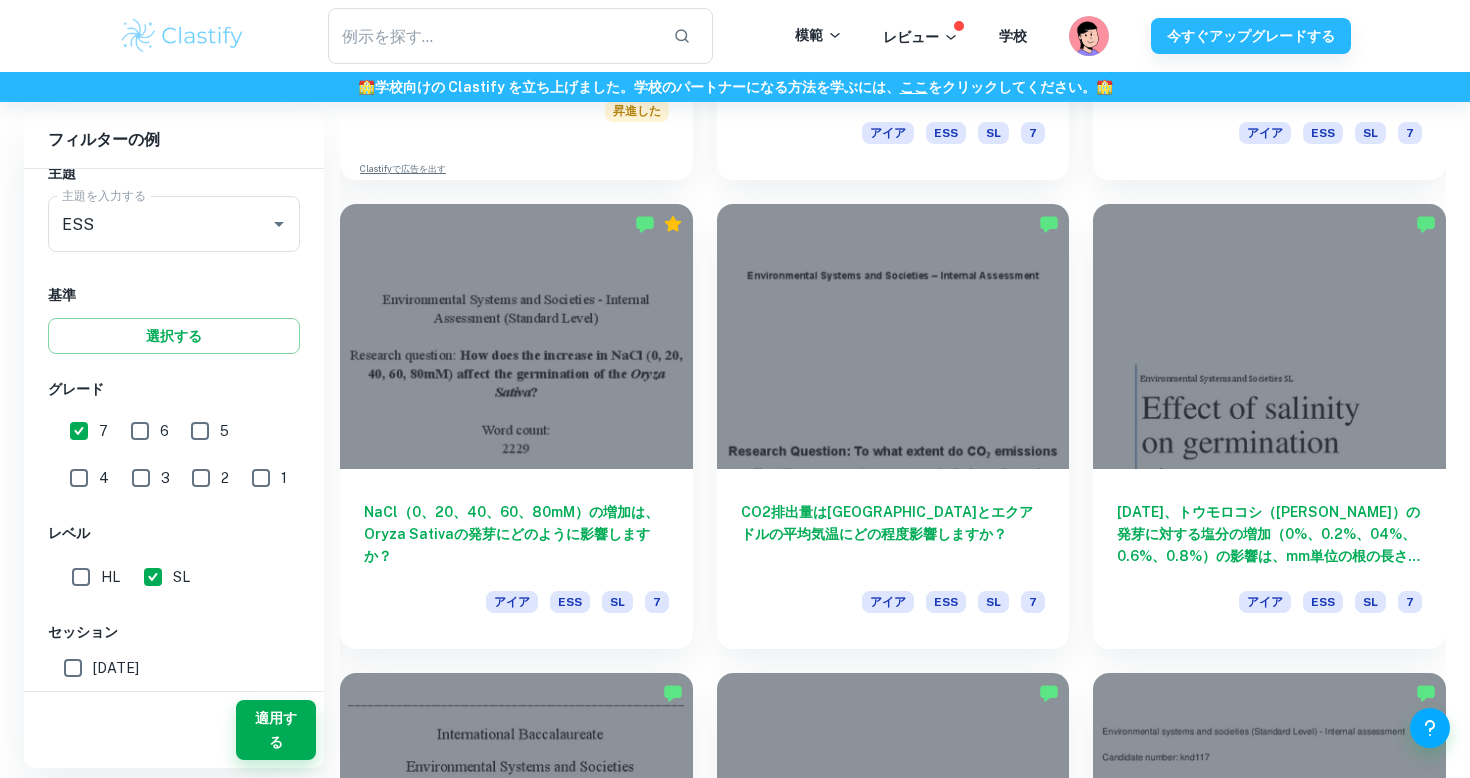scroll, scrollTop: 1944, scrollLeft: 0, axis: vertical 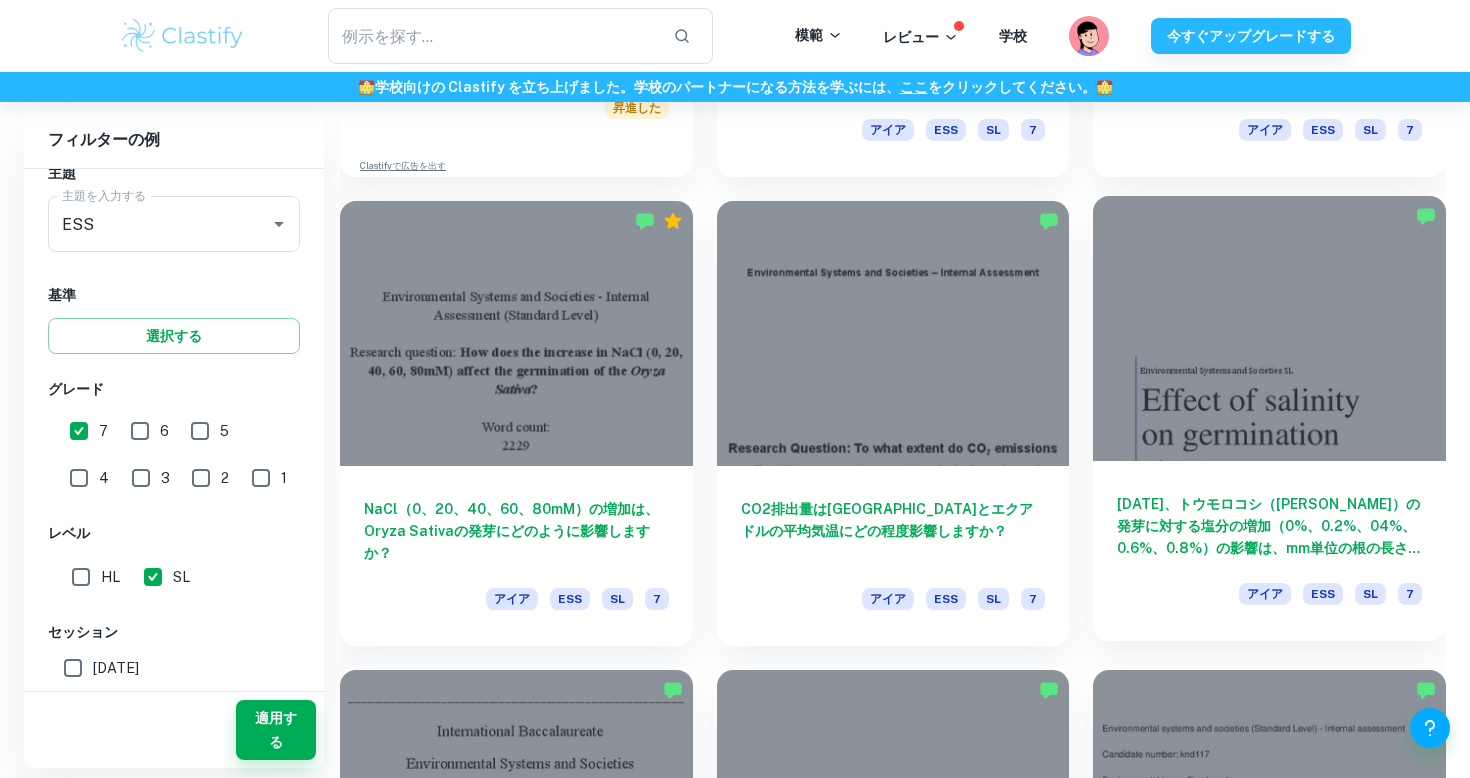 click on "10日後、トウモロコシ（Zea Mays）の発芽に対する塩分の増加（0%、0.2%、04%、0.6%、0.8%）の影響は、mm単位の根の長さで測定されますか？" at bounding box center [1269, 526] 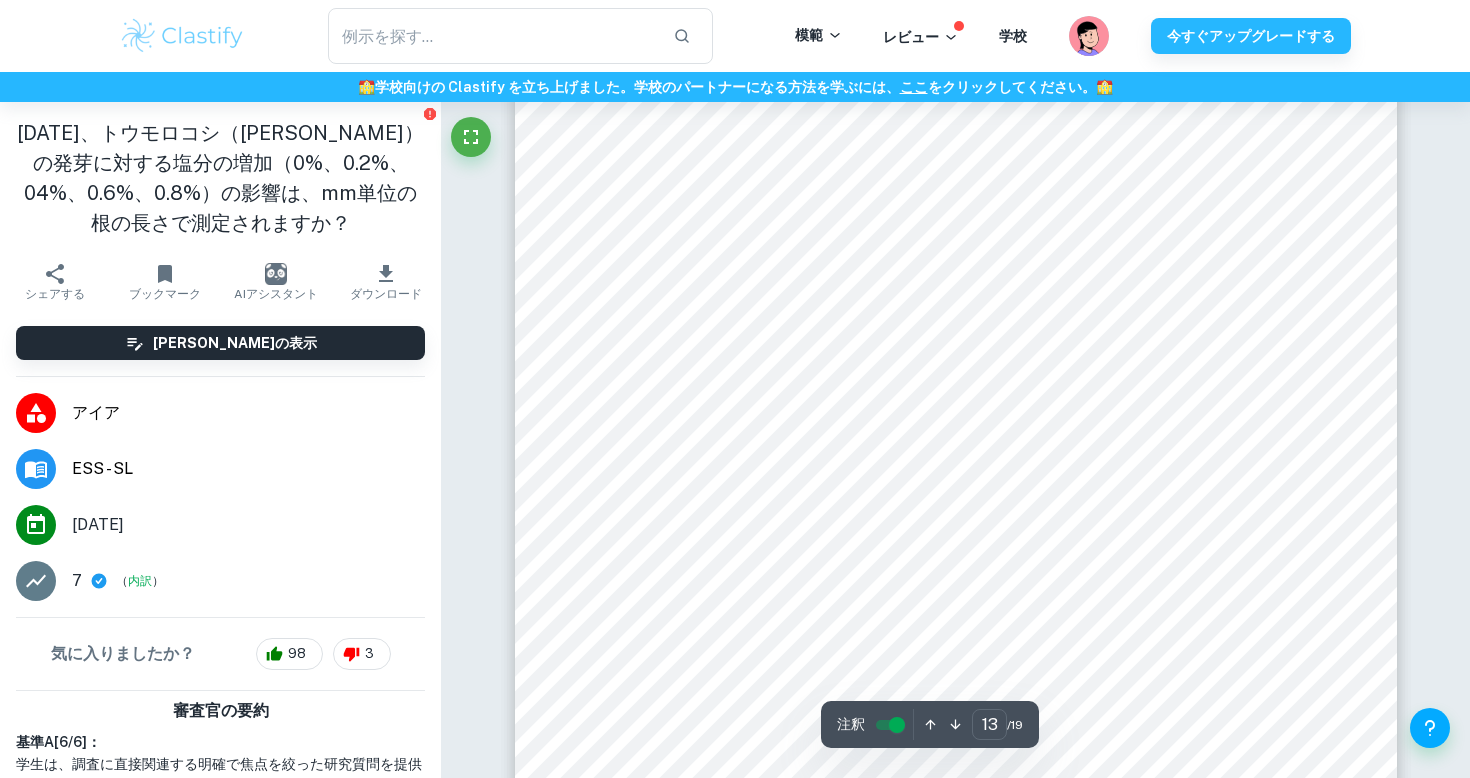scroll, scrollTop: 15105, scrollLeft: 1, axis: both 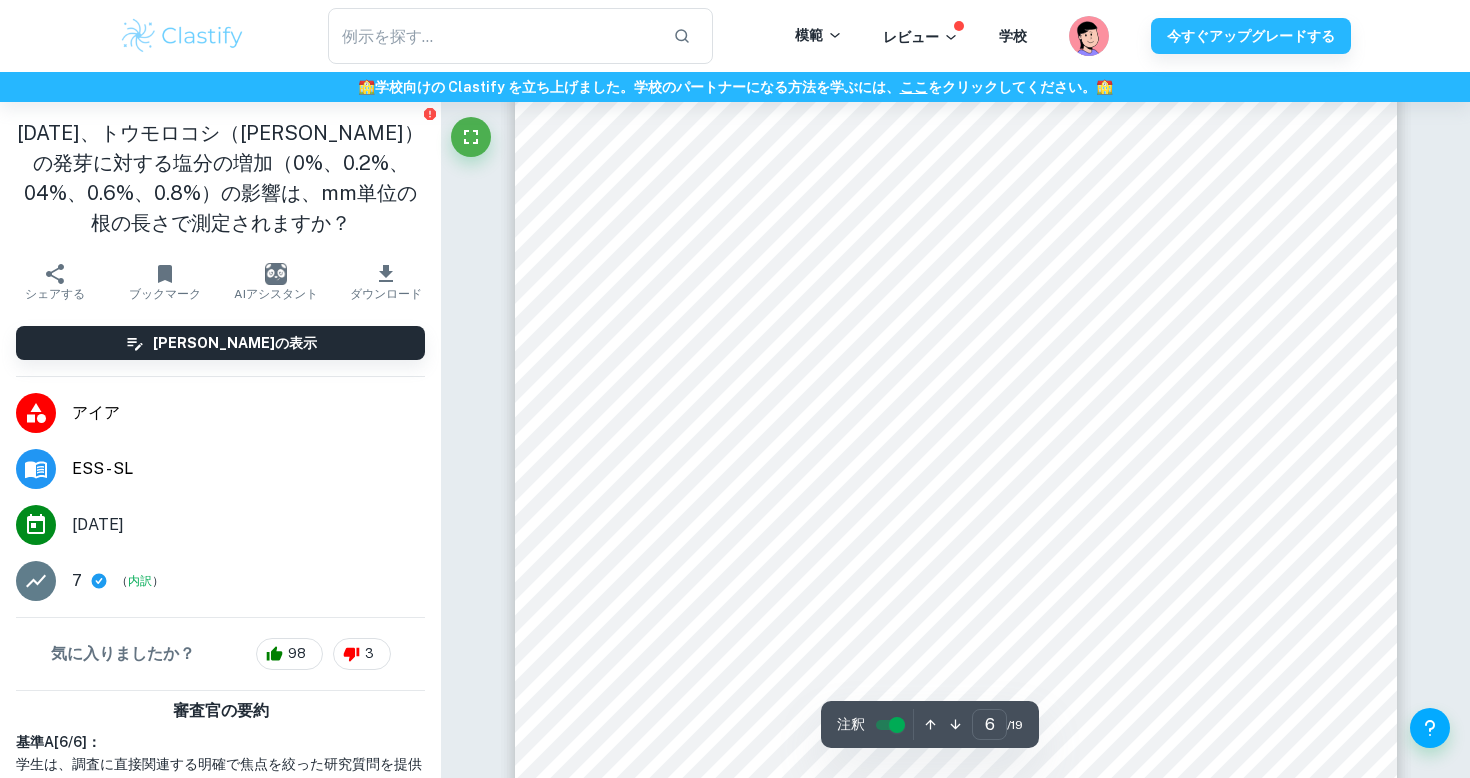 type on "5" 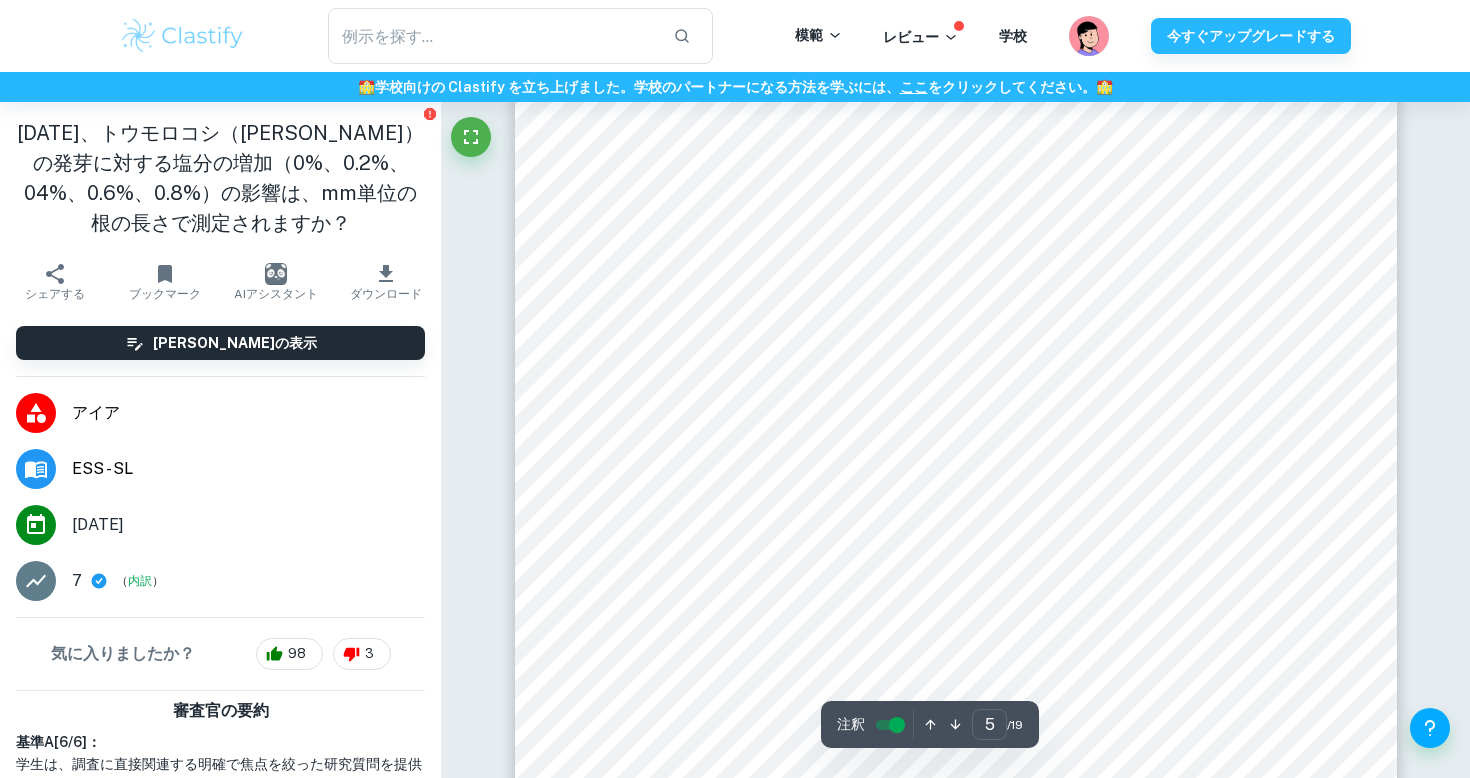 scroll, scrollTop: 5232, scrollLeft: 0, axis: vertical 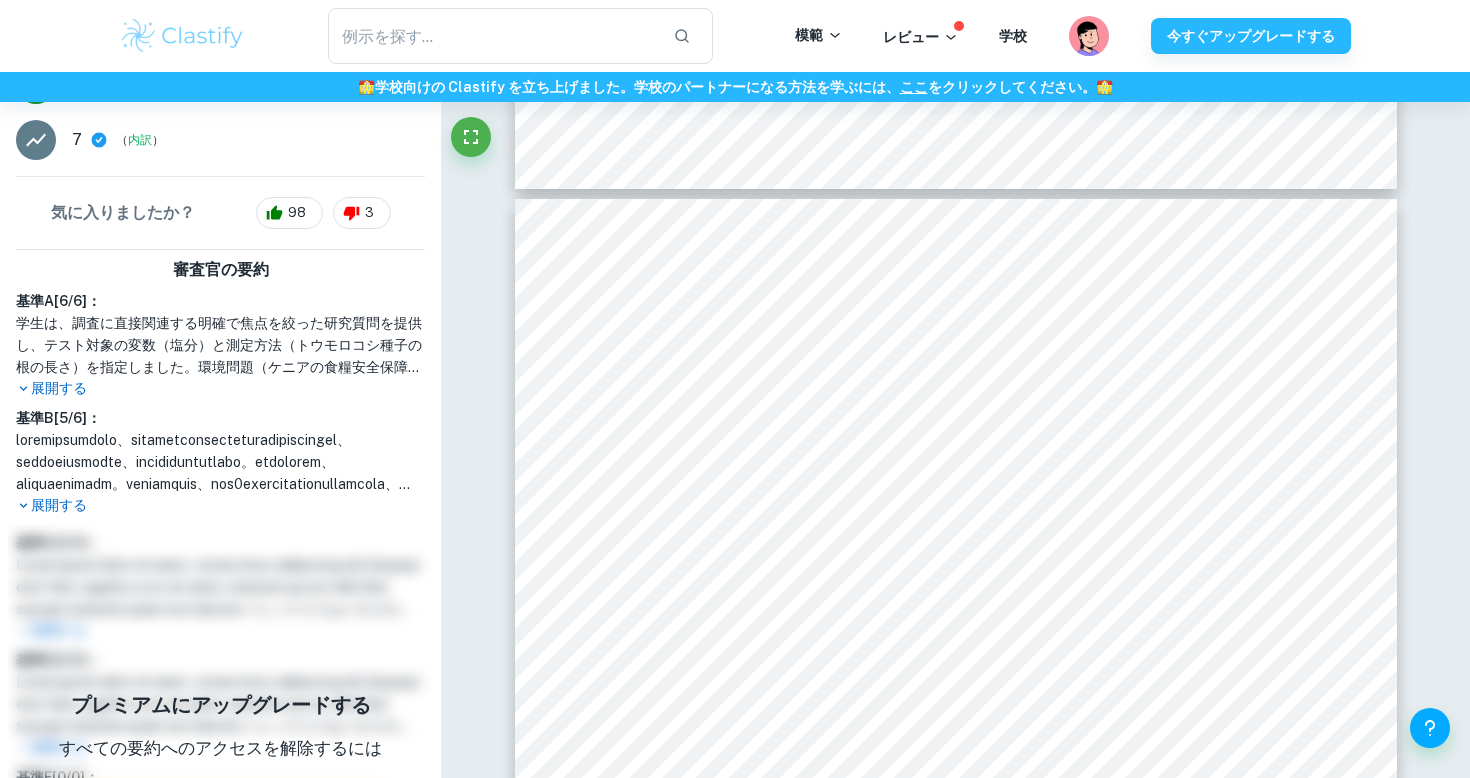 click on "展開する" at bounding box center [220, 505] 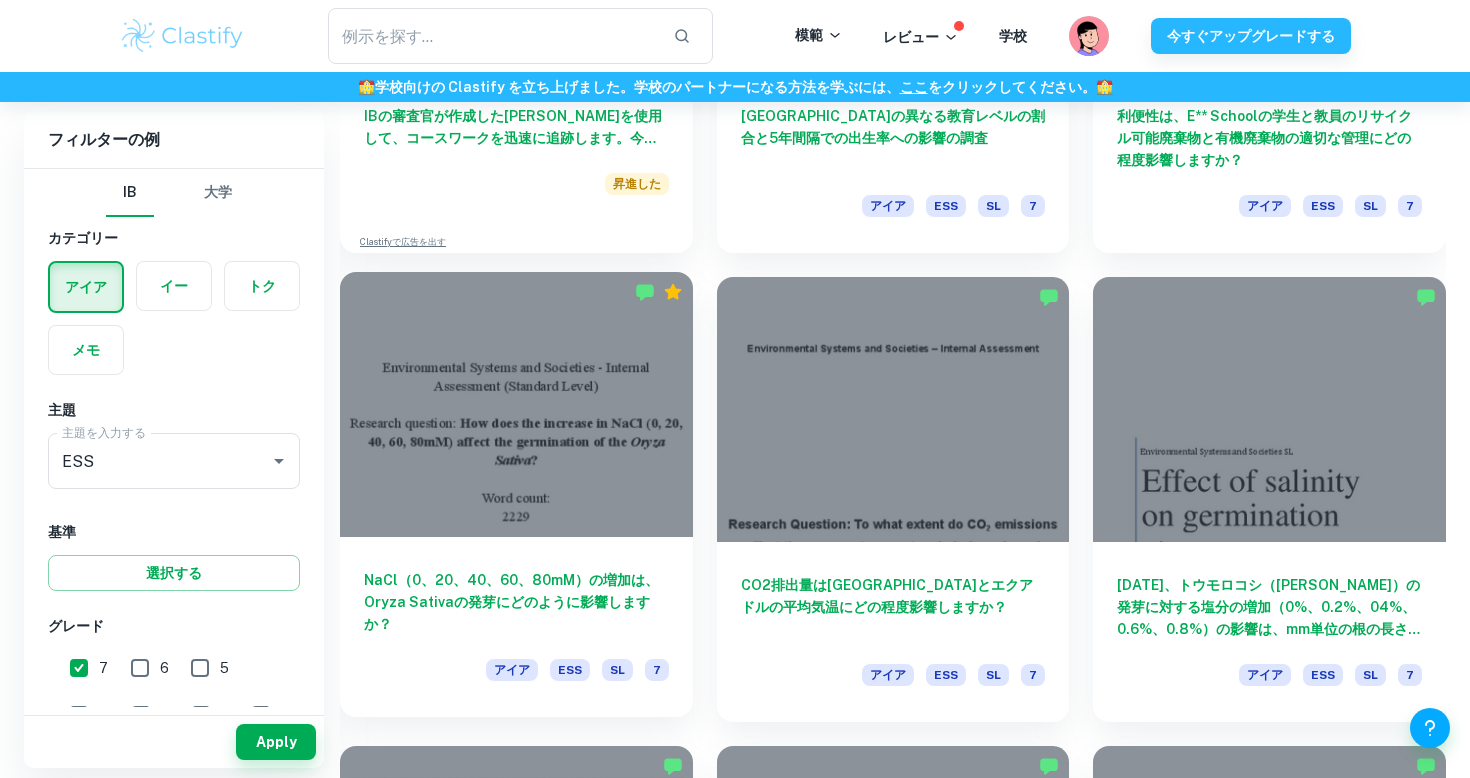 scroll, scrollTop: 1739, scrollLeft: 0, axis: vertical 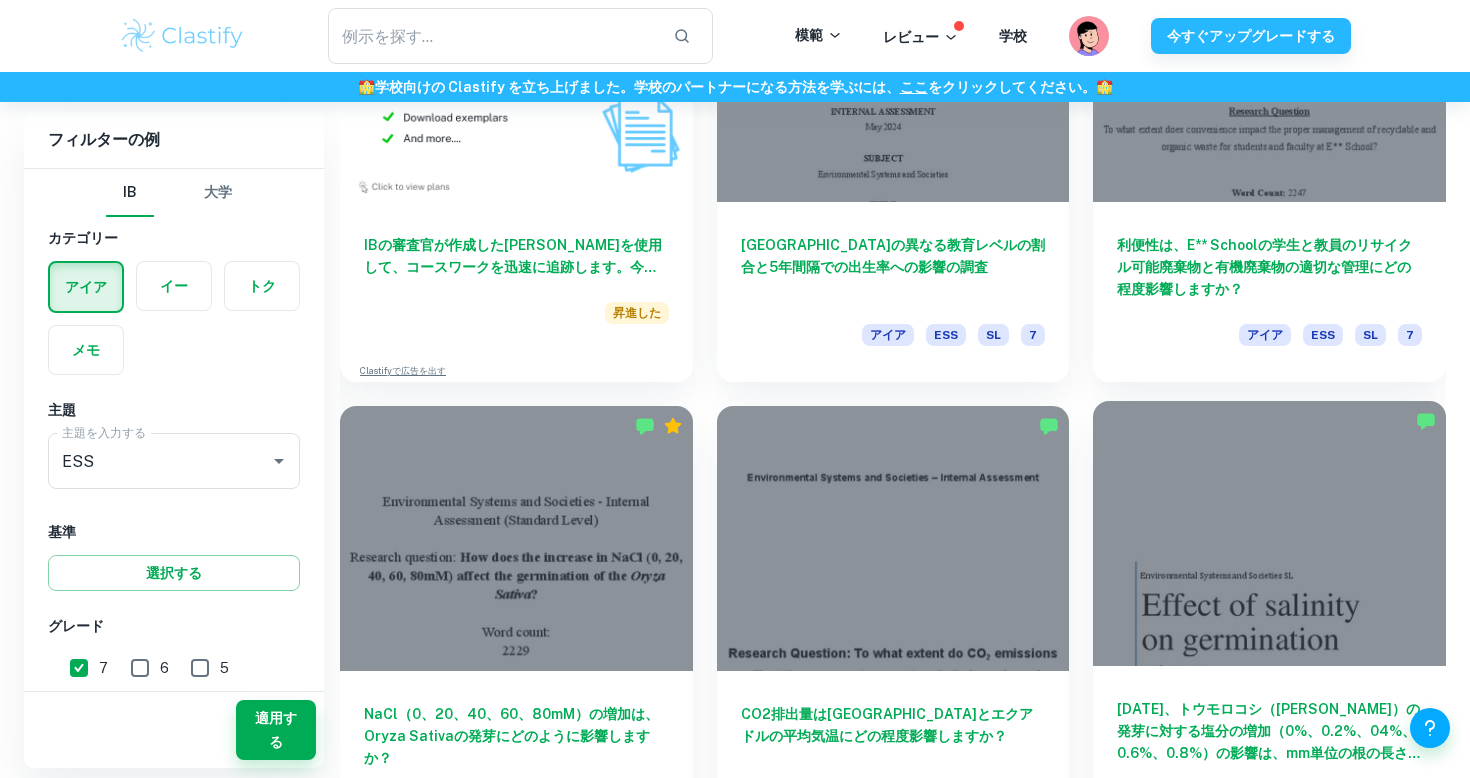 click at bounding box center (1269, 533) 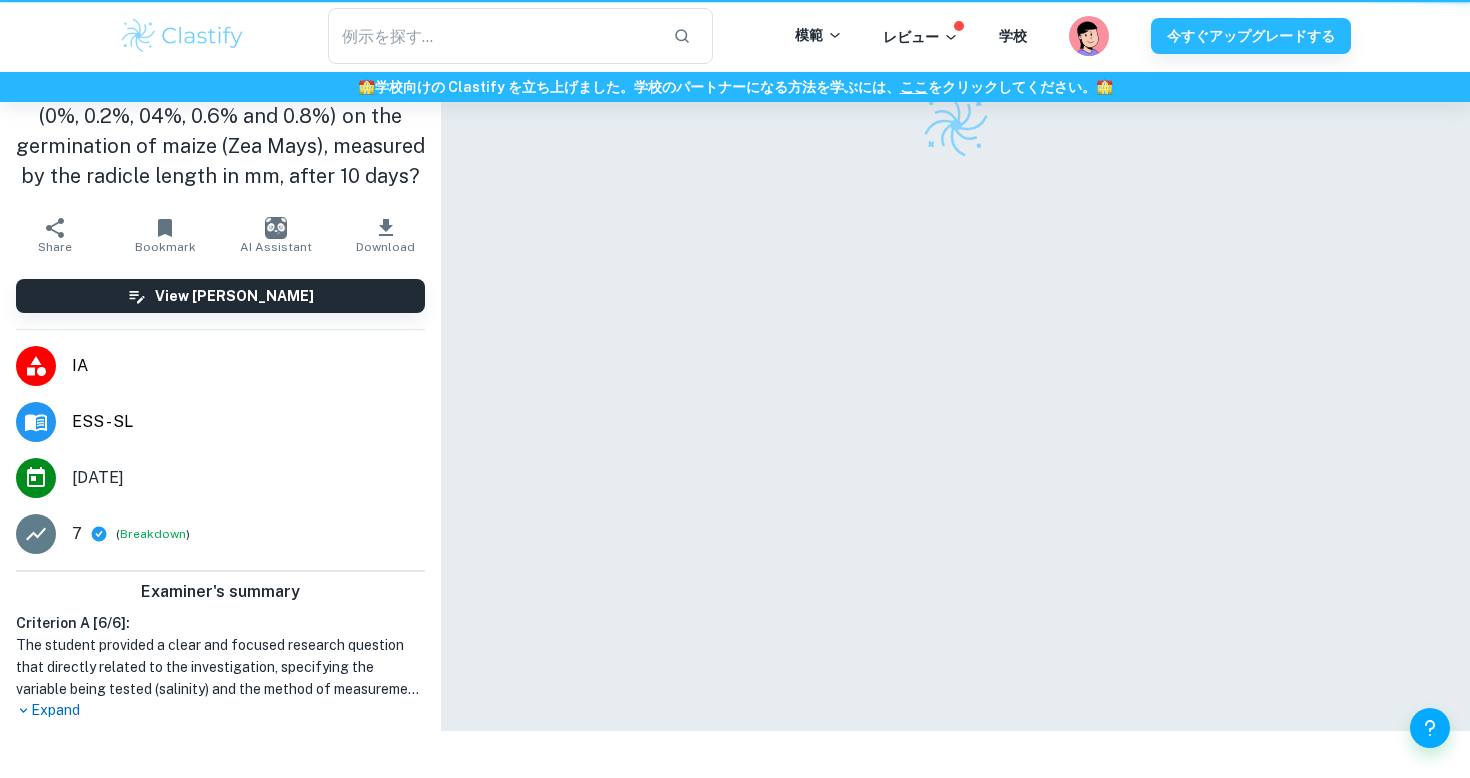 scroll, scrollTop: 0, scrollLeft: 0, axis: both 